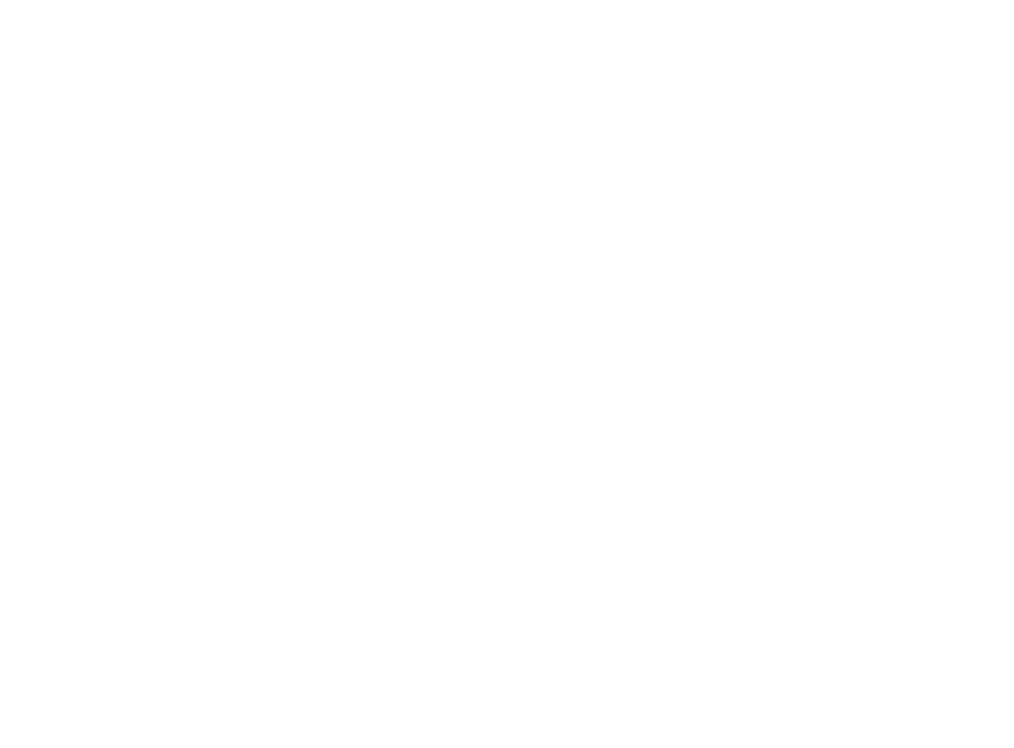 scroll, scrollTop: 0, scrollLeft: 0, axis: both 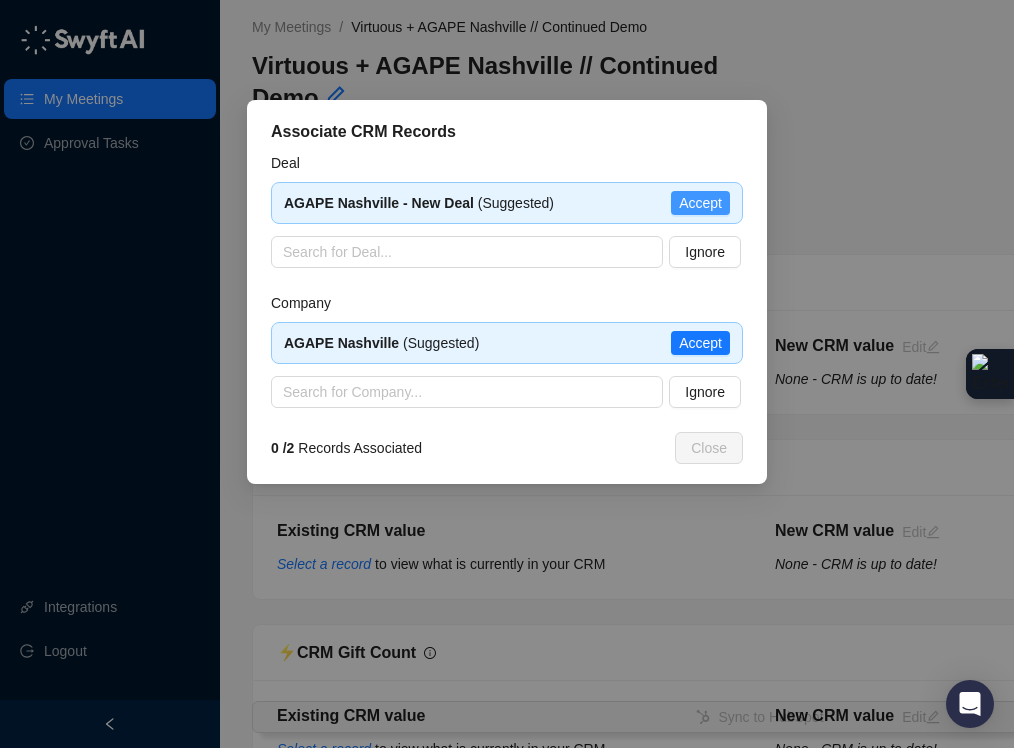 click on "Accept" at bounding box center [700, 203] 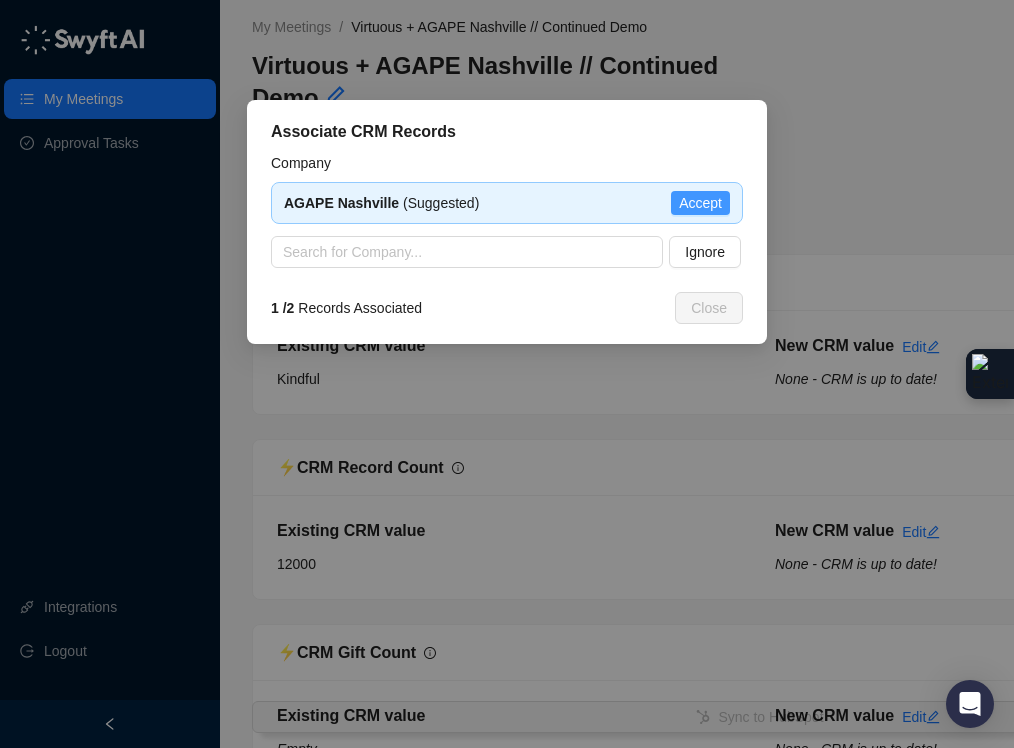 click on "Accept" at bounding box center [700, 203] 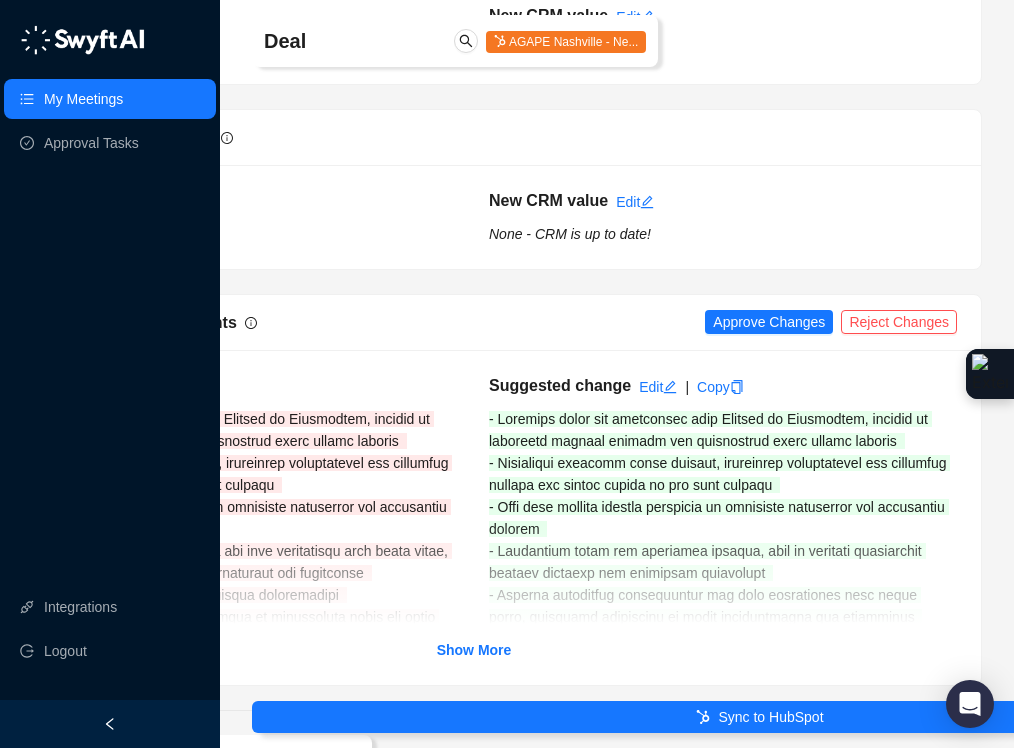 scroll, scrollTop: 1860, scrollLeft: 286, axis: both 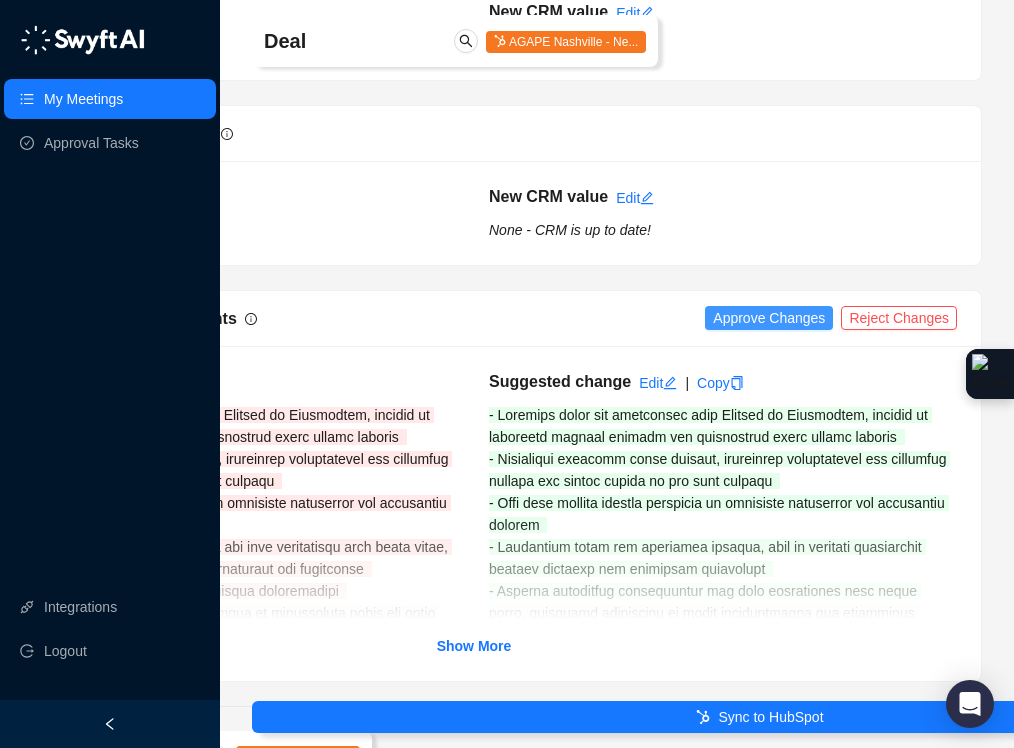 click on "Approve Changes" at bounding box center [769, 318] 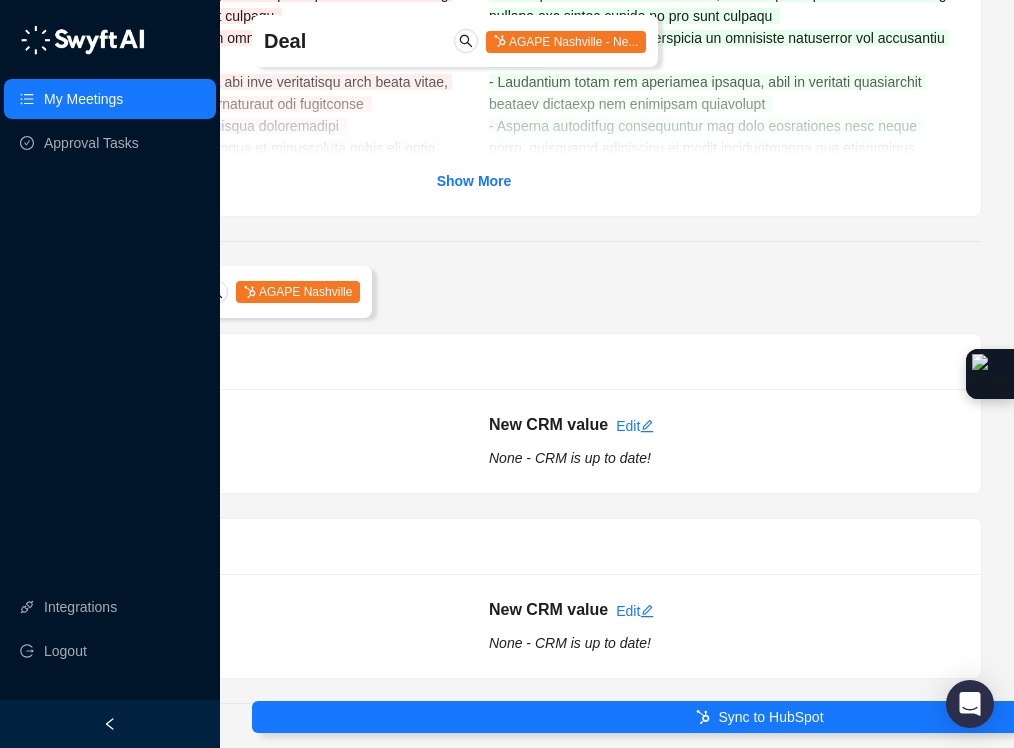 scroll, scrollTop: 2449, scrollLeft: 286, axis: both 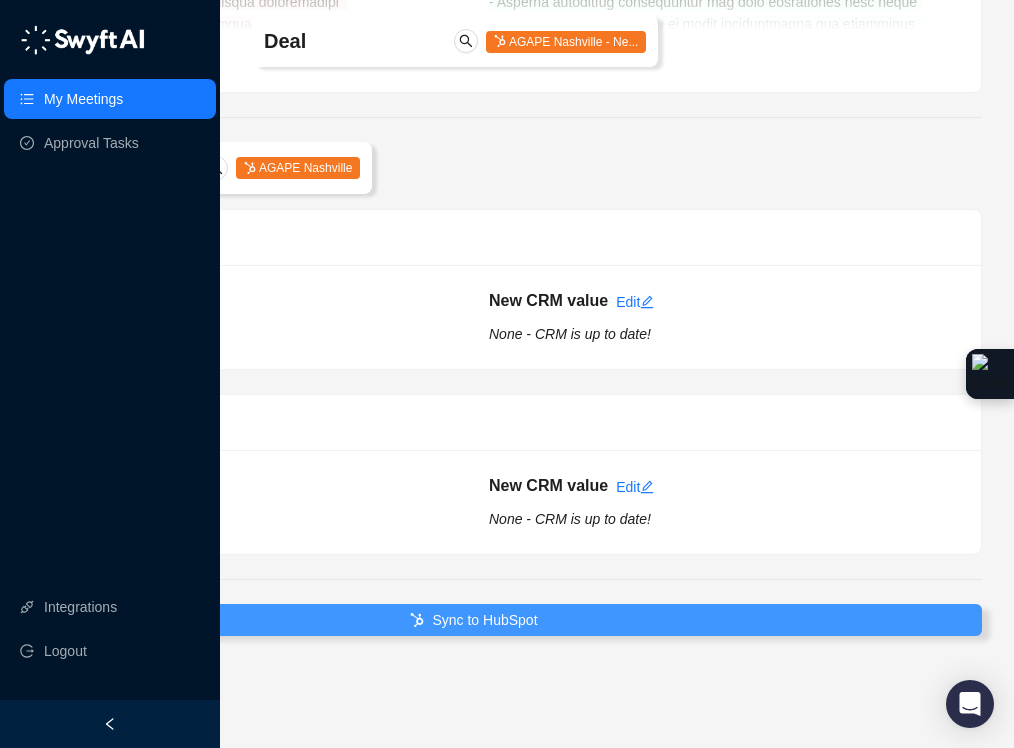 click on "Sync to HubSpot" at bounding box center [474, 620] 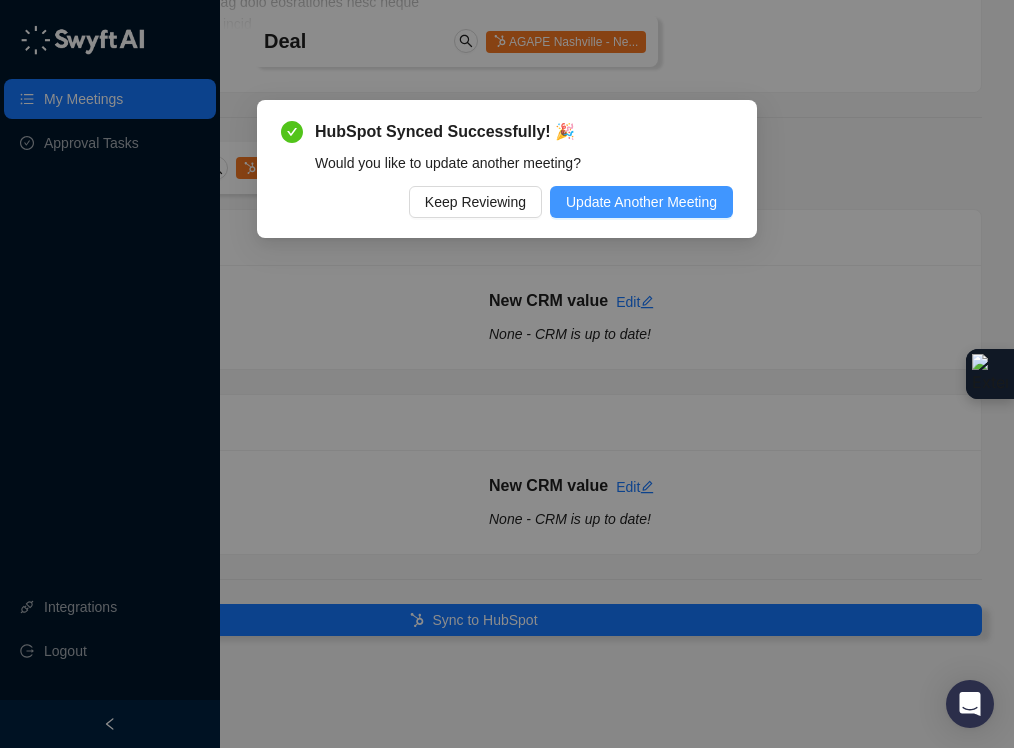 click on "Update Another Meeting" at bounding box center [641, 202] 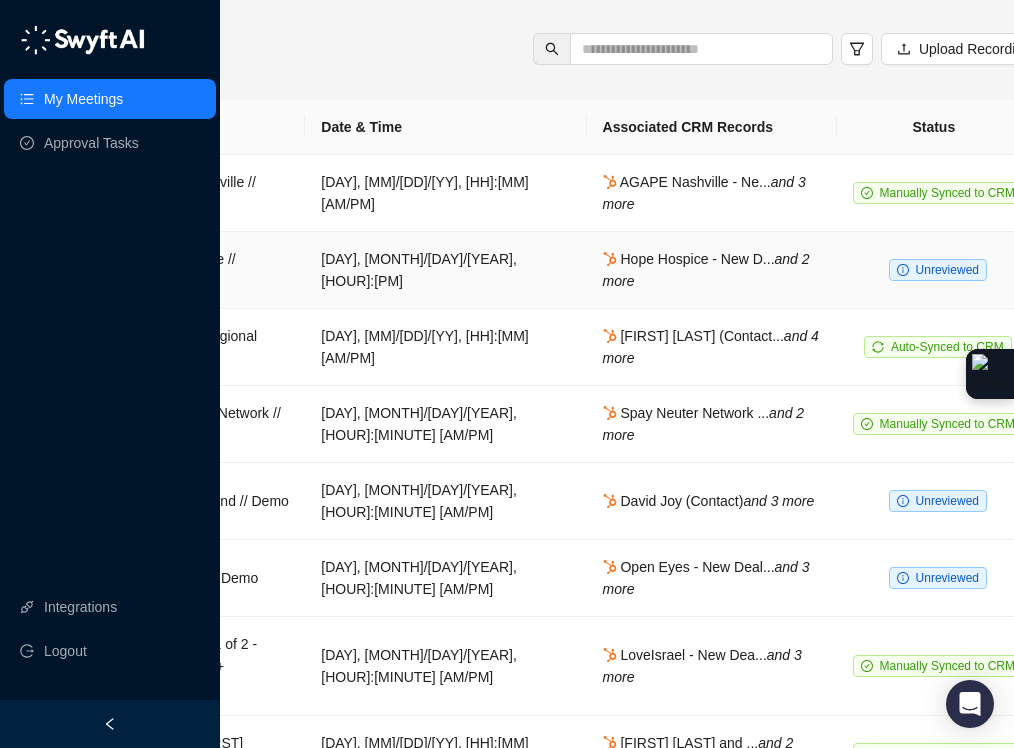 scroll, scrollTop: 0, scrollLeft: 286, axis: horizontal 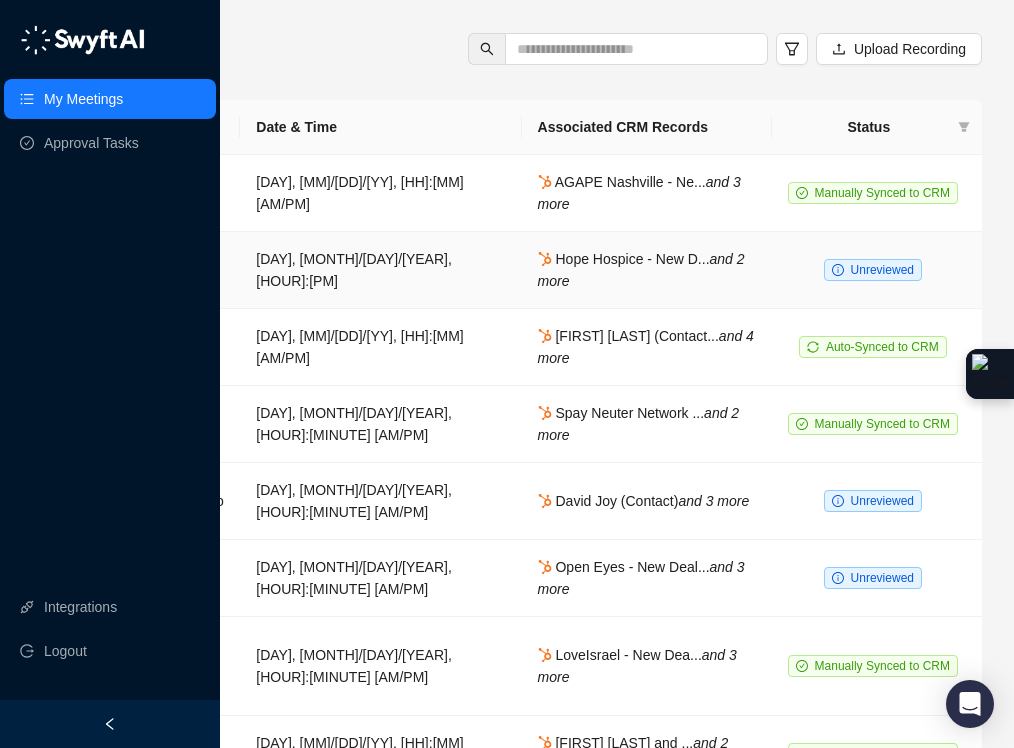 click on "Unreviewed" at bounding box center (882, 270) 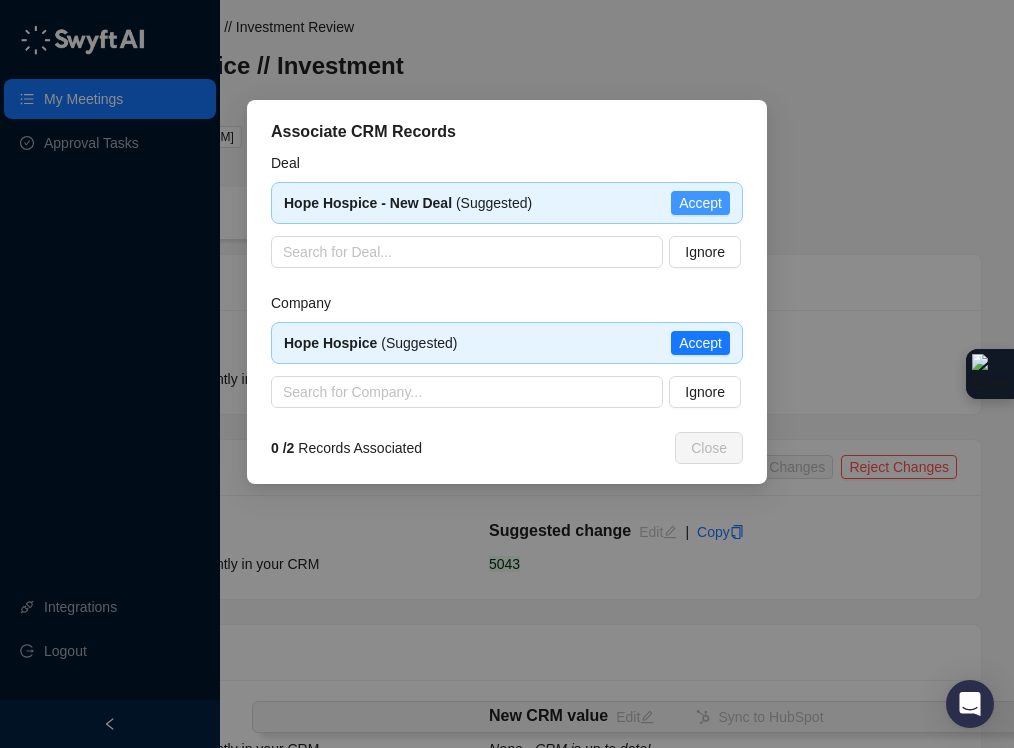 click on "Accept" at bounding box center (700, 203) 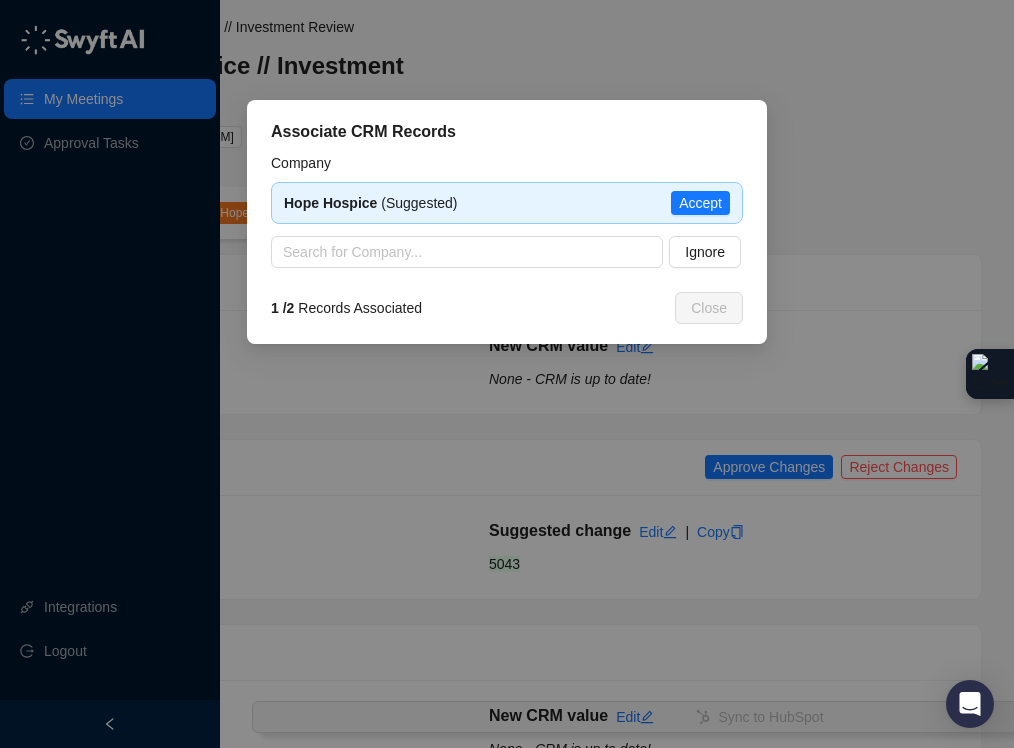 click on "Accept" at bounding box center (700, 203) 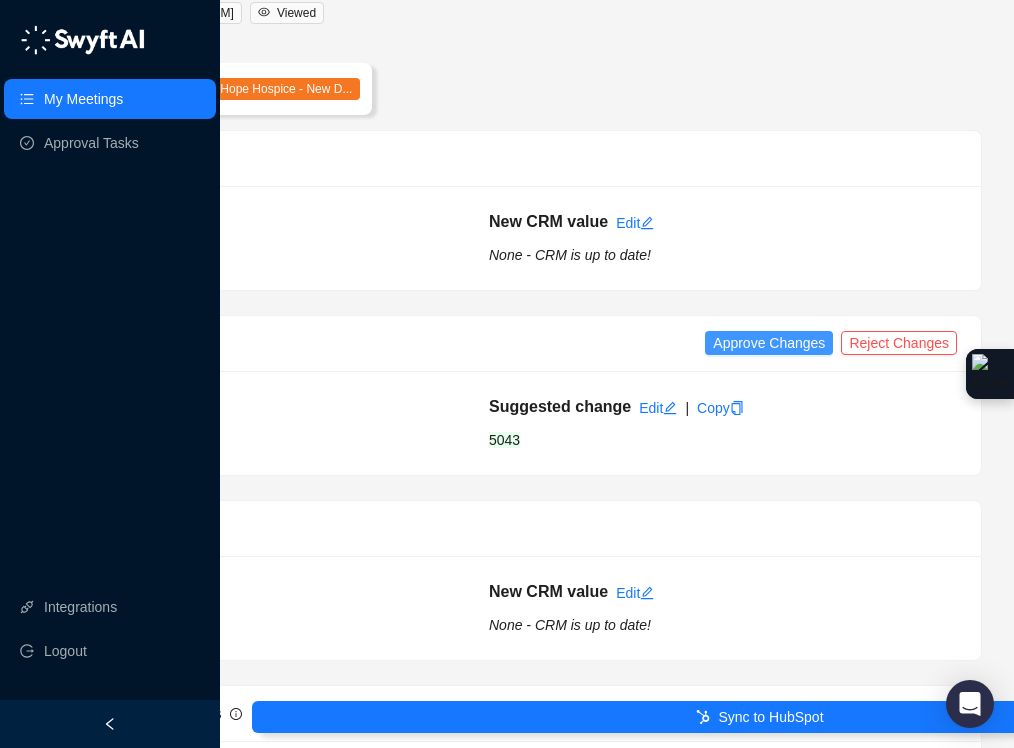 scroll, scrollTop: 126, scrollLeft: 286, axis: both 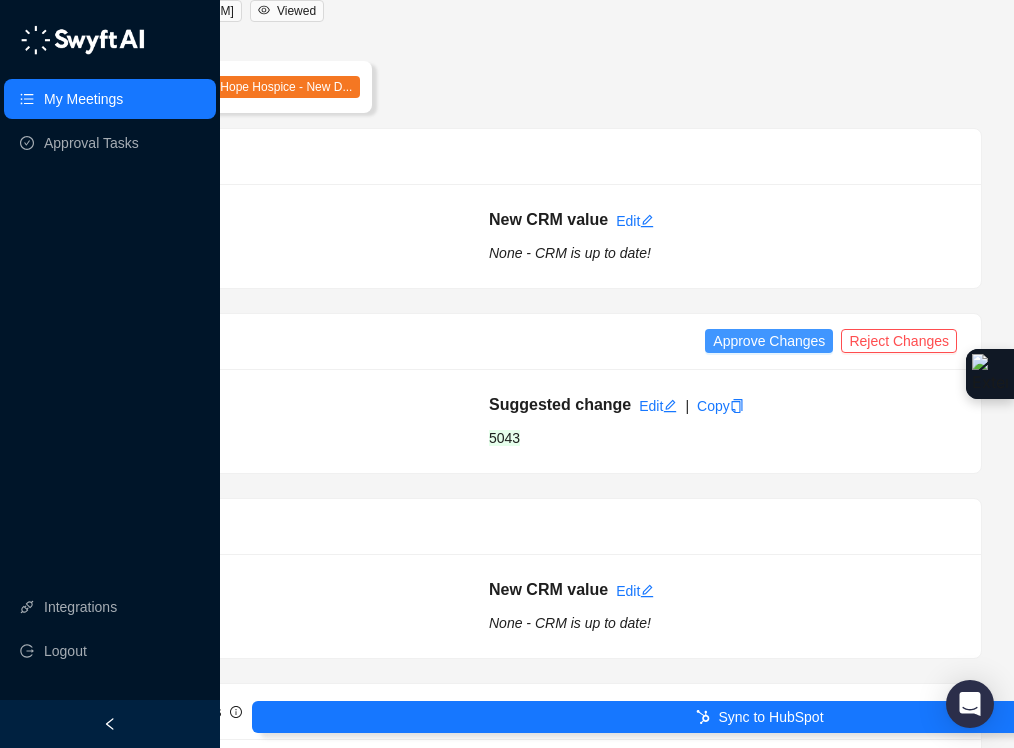 click on "Approve Changes" at bounding box center [769, 341] 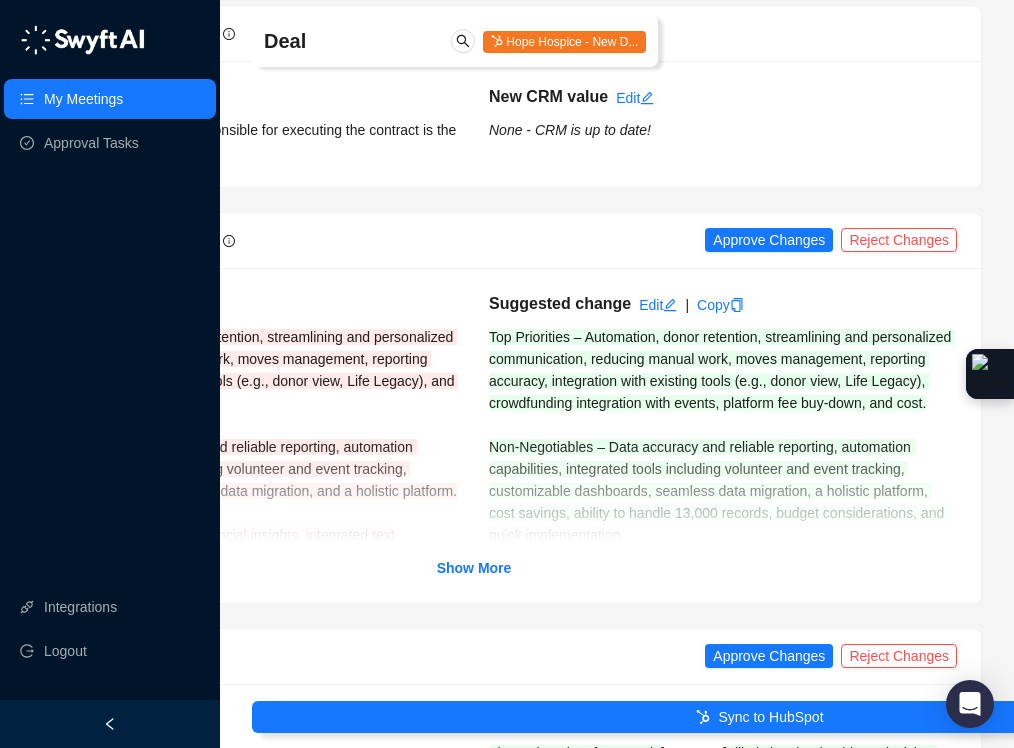 scroll, scrollTop: 1307, scrollLeft: 286, axis: both 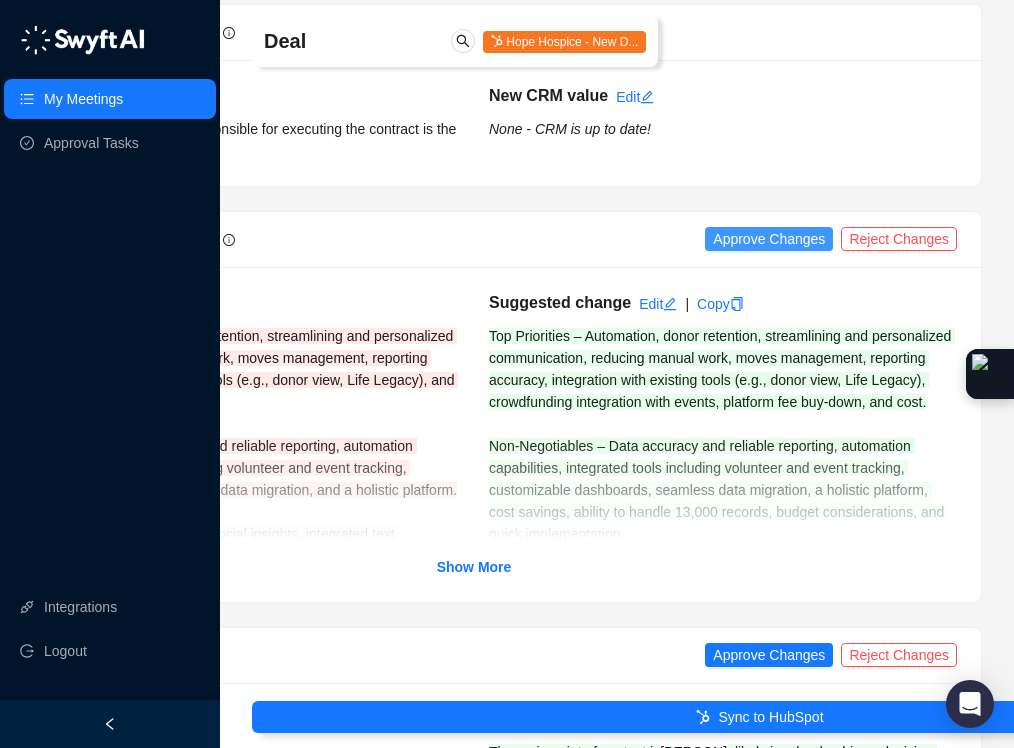 click on "Approve Changes" at bounding box center [769, 239] 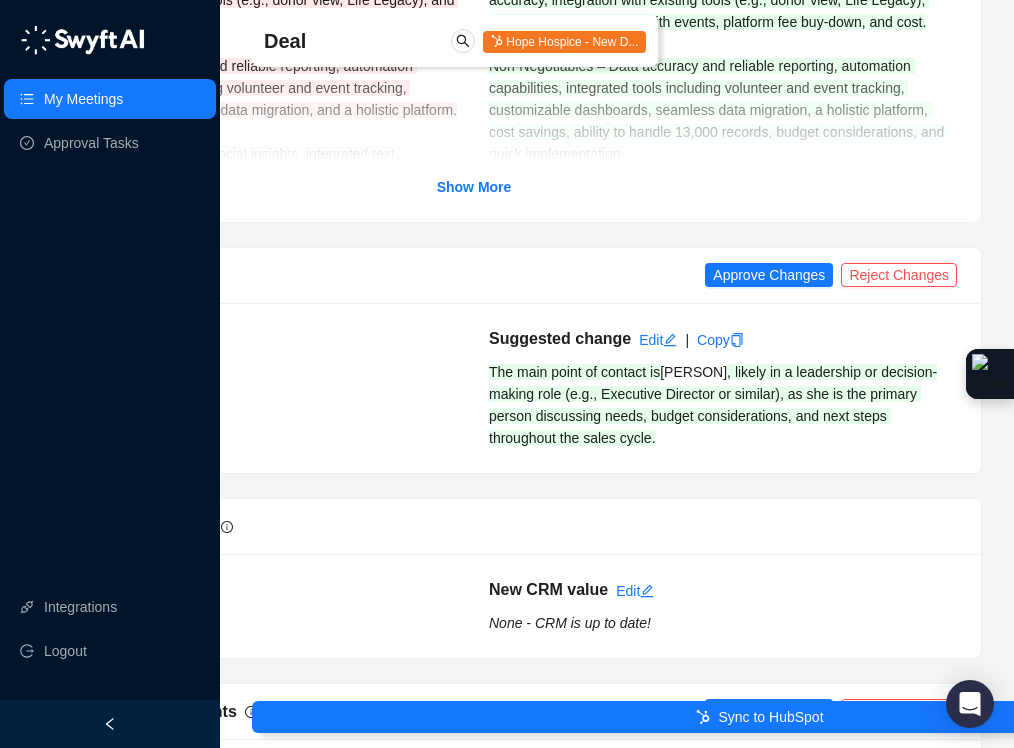 scroll, scrollTop: 1699, scrollLeft: 286, axis: both 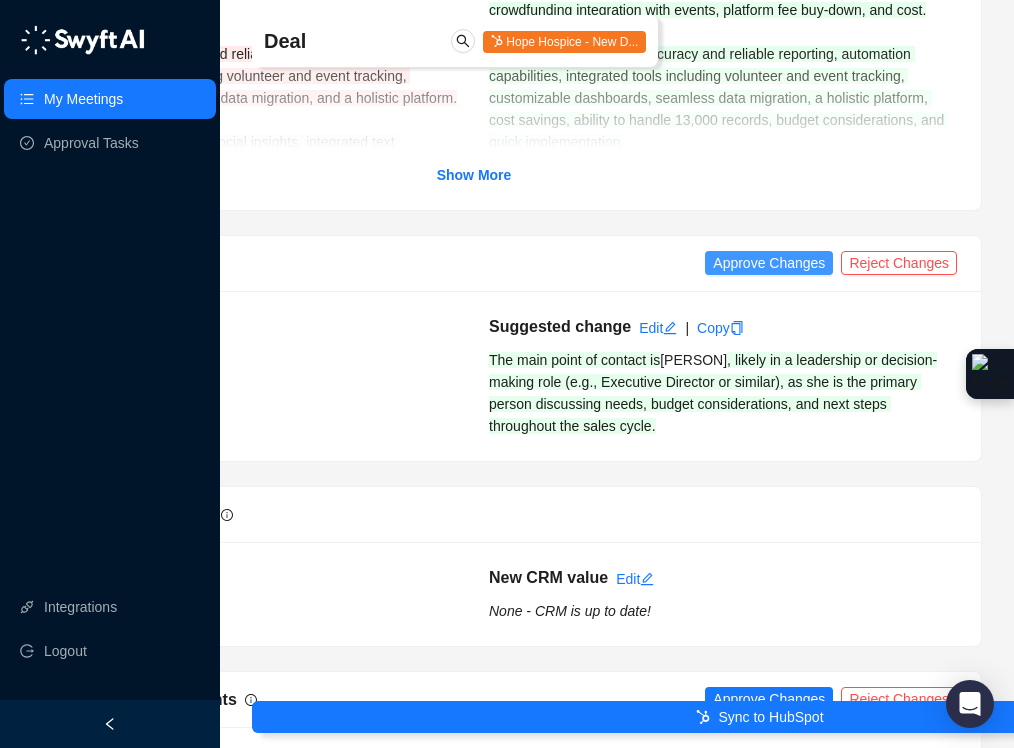 click on "Approve Changes" at bounding box center (769, 263) 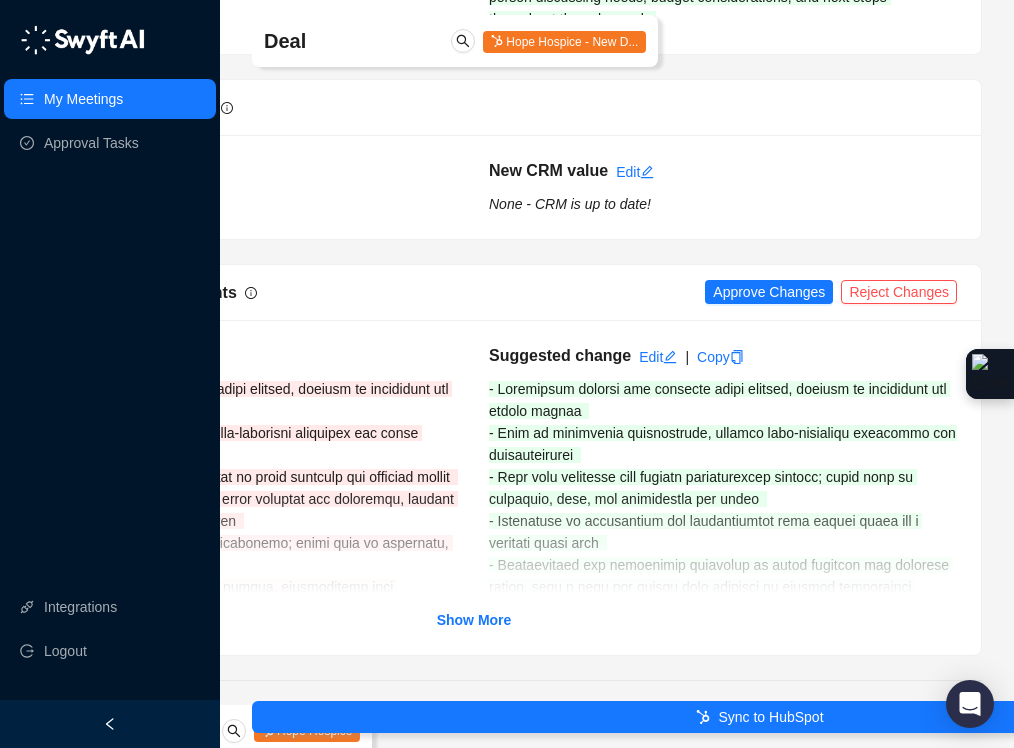 scroll, scrollTop: 2113, scrollLeft: 286, axis: both 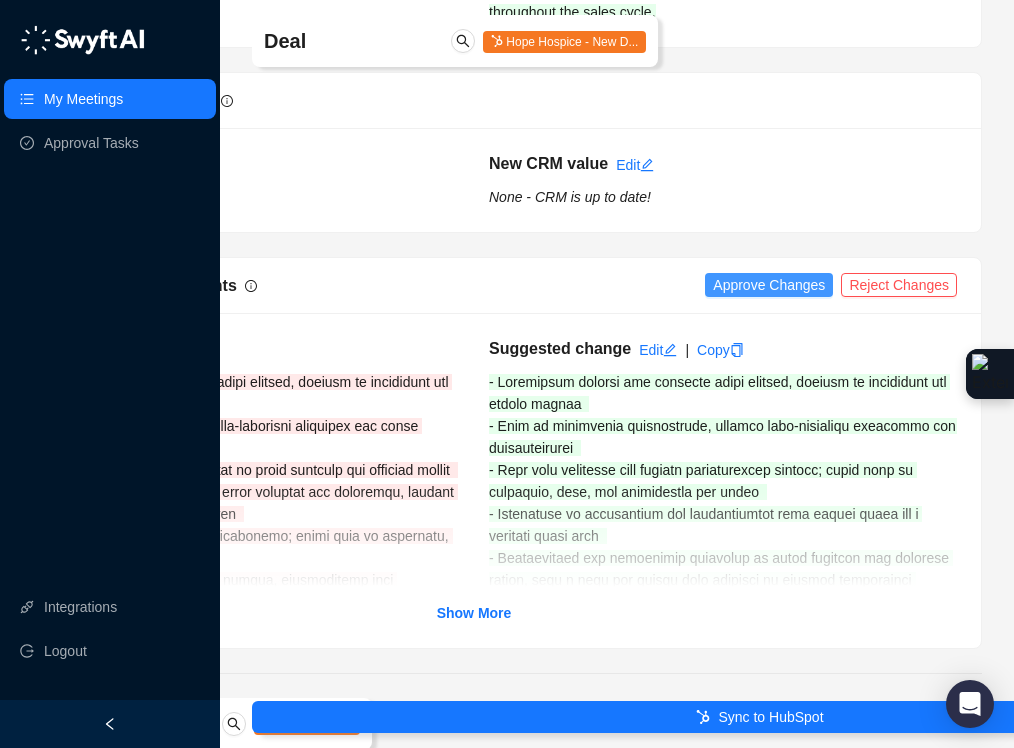 click on "Approve Changes" at bounding box center [769, 285] 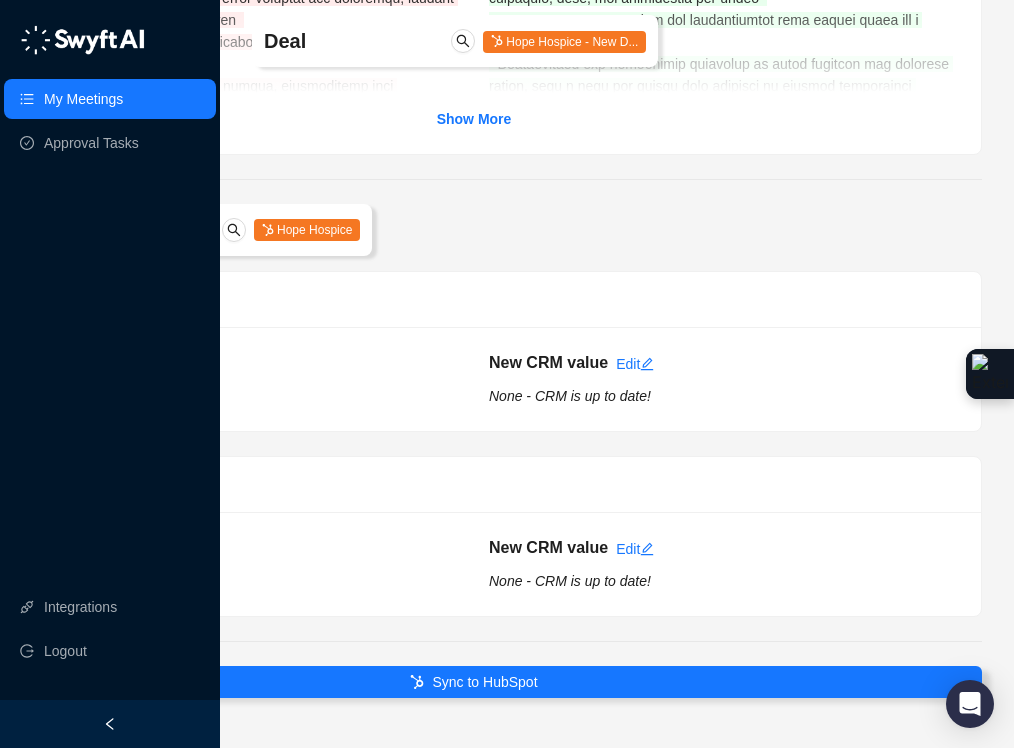scroll, scrollTop: 2669, scrollLeft: 286, axis: both 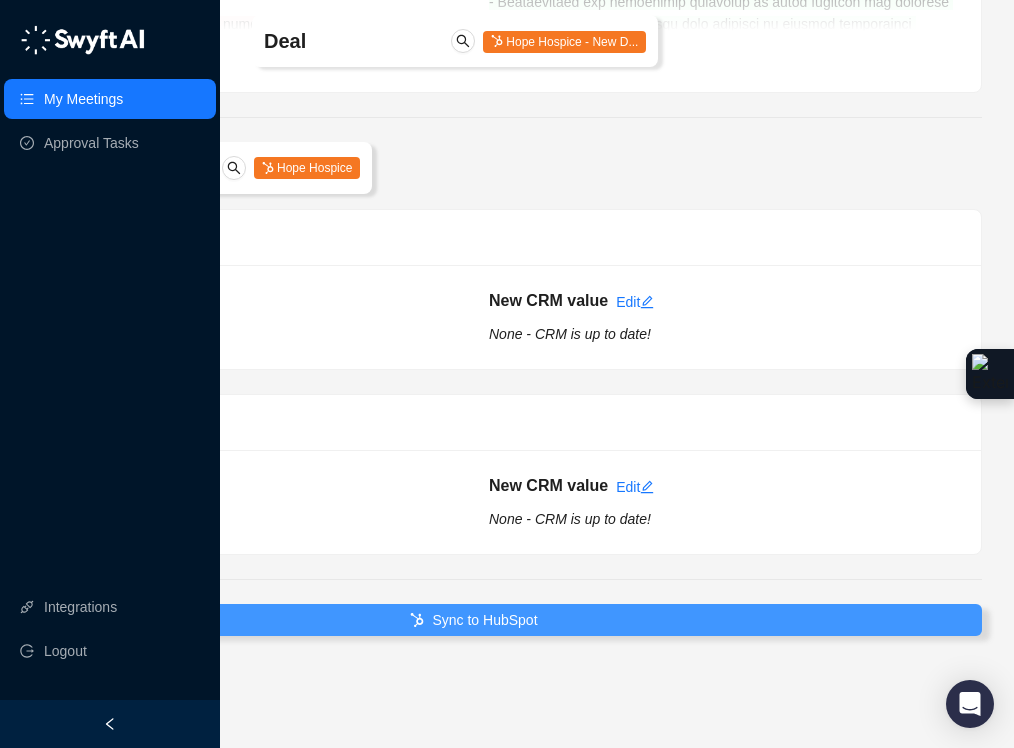 click on "Sync to HubSpot" at bounding box center (474, 620) 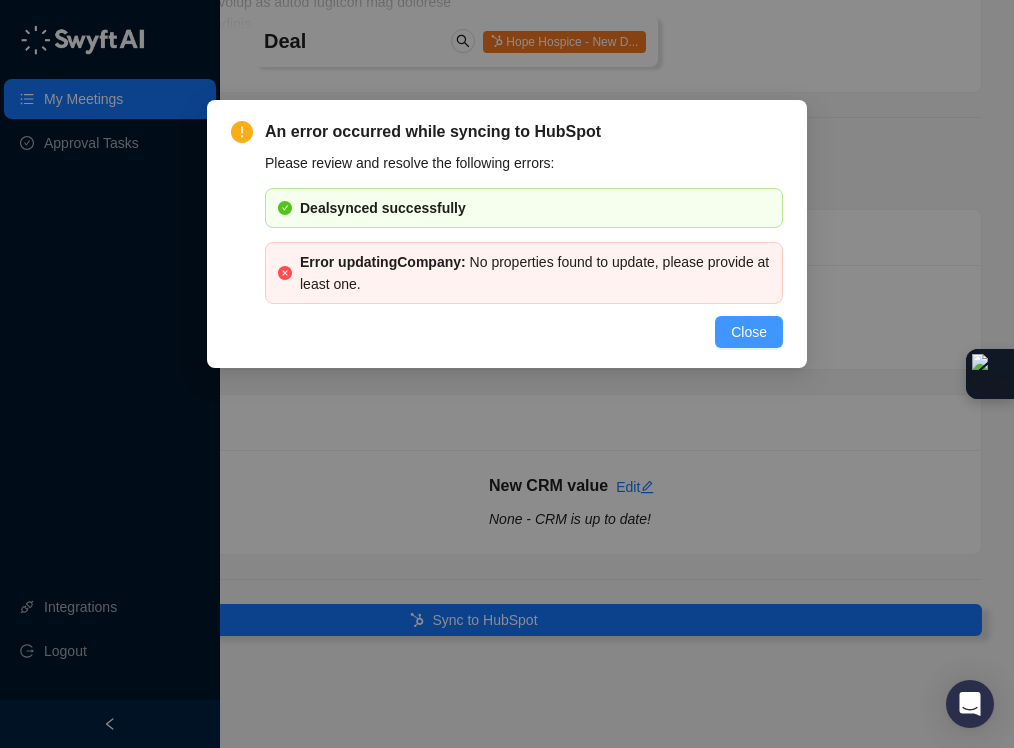 click on "Close" at bounding box center (749, 332) 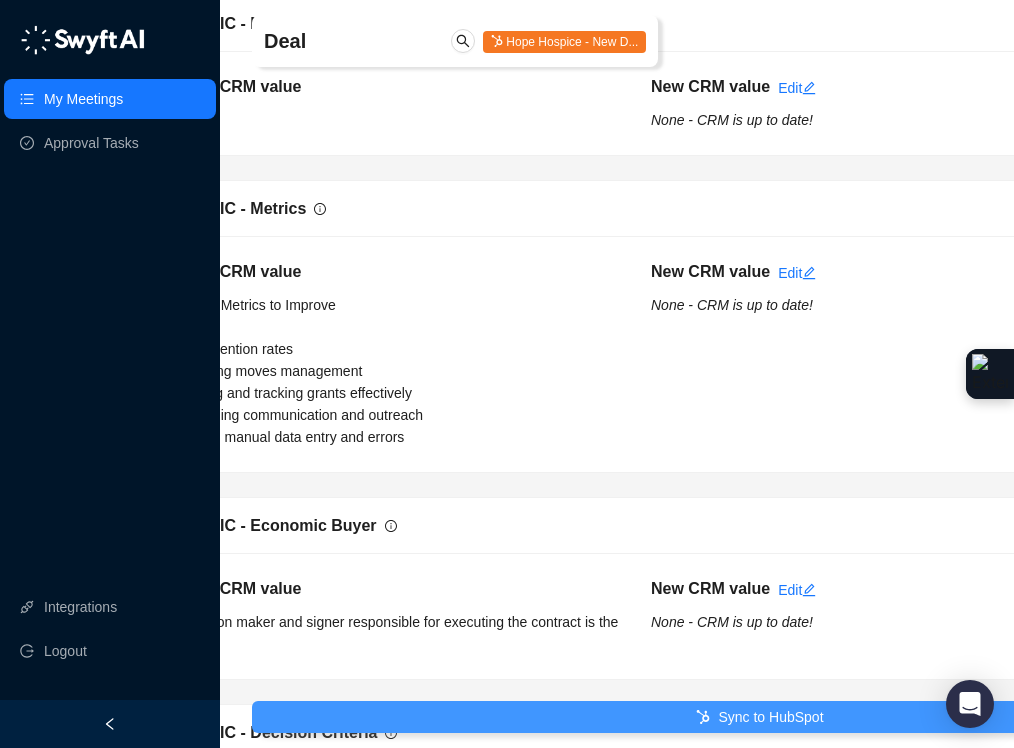 scroll, scrollTop: 827, scrollLeft: 124, axis: both 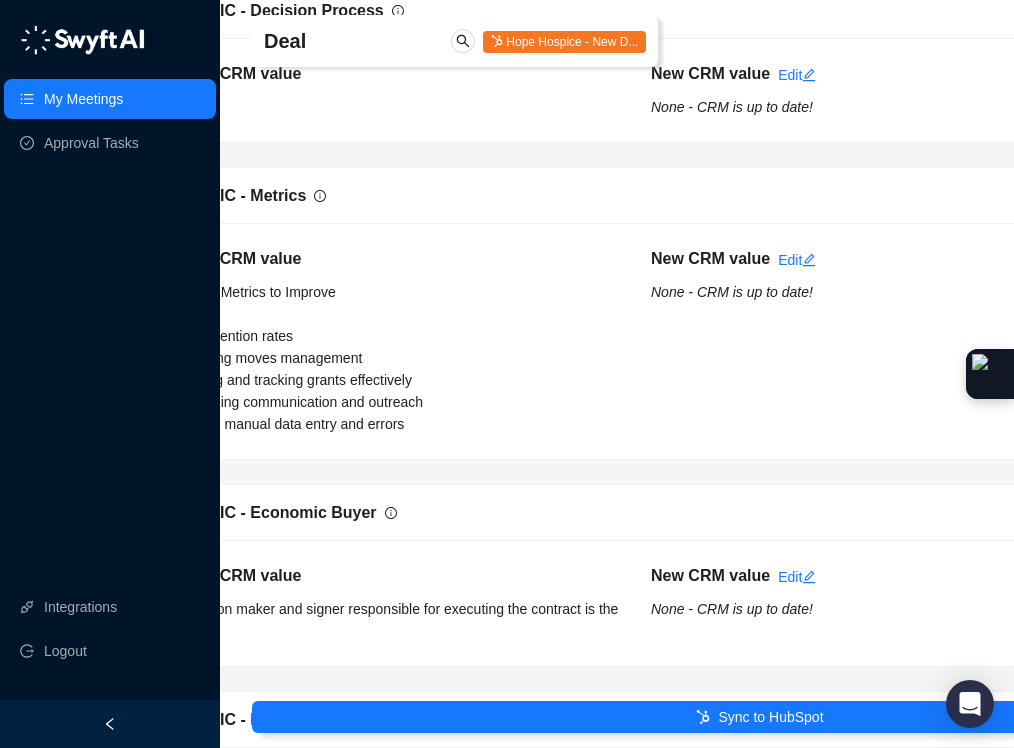 drag, startPoint x: 667, startPoint y: 707, endPoint x: 672, endPoint y: 694, distance: 13.928389 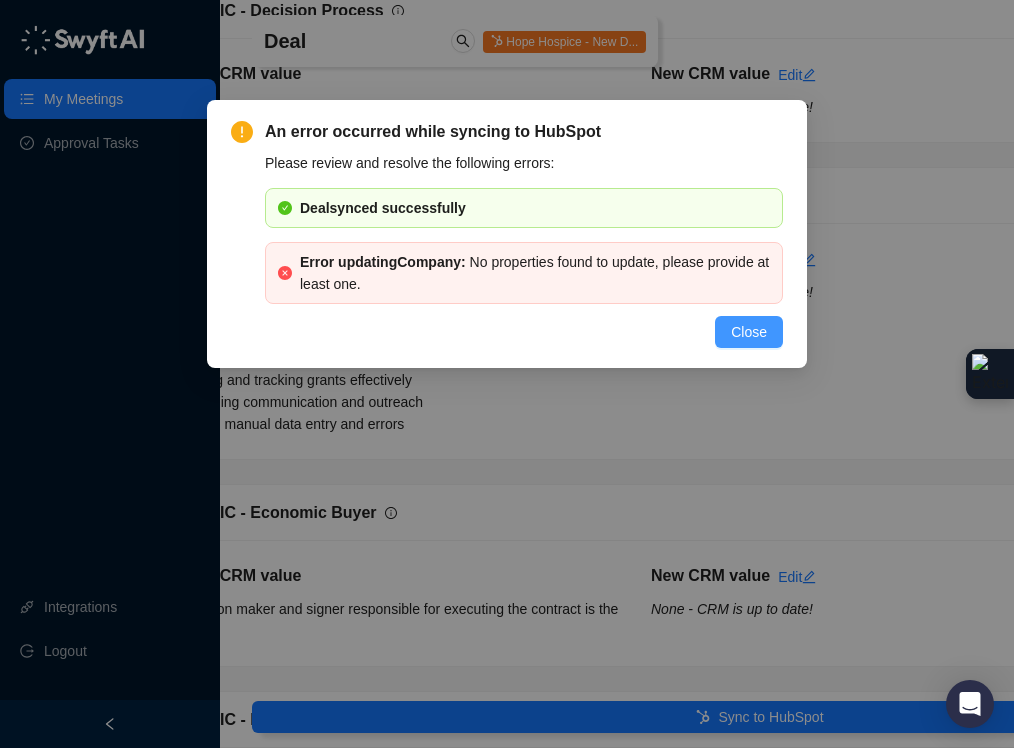 click on "Close" at bounding box center [749, 332] 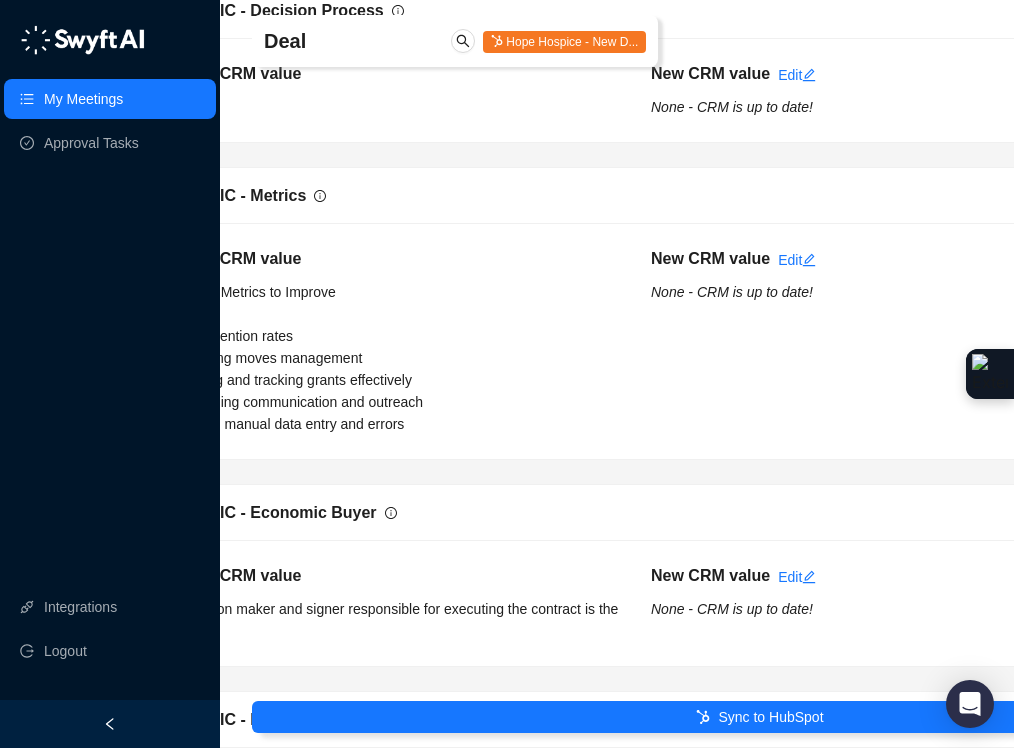 click on "My Meetings" at bounding box center (83, 99) 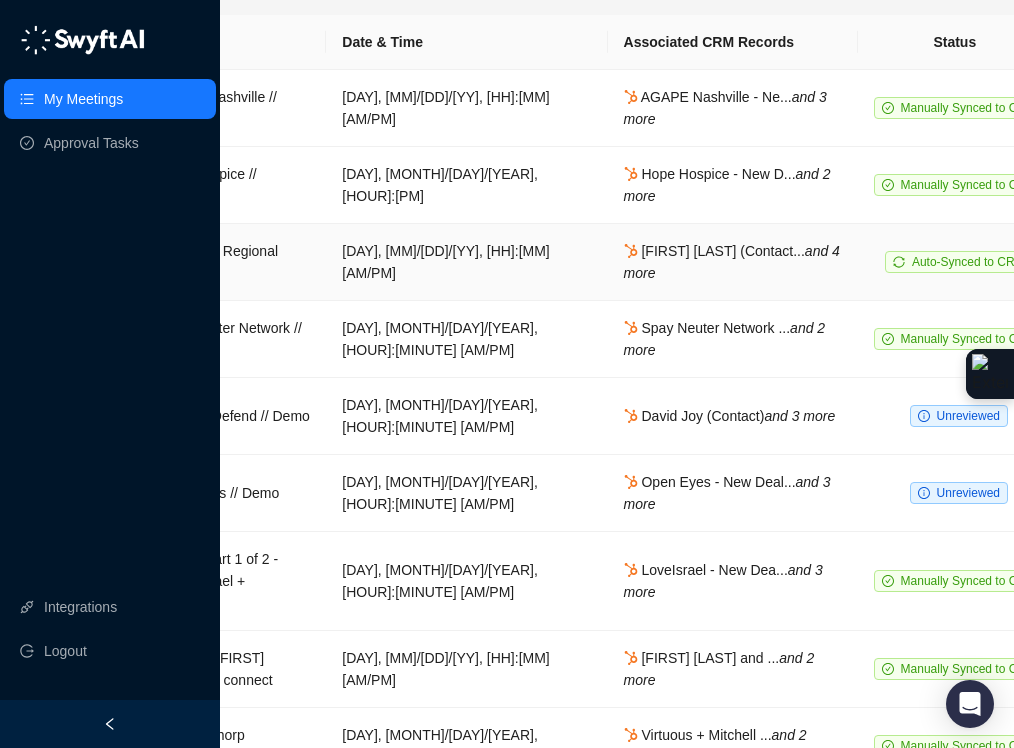 scroll, scrollTop: 85, scrollLeft: 286, axis: both 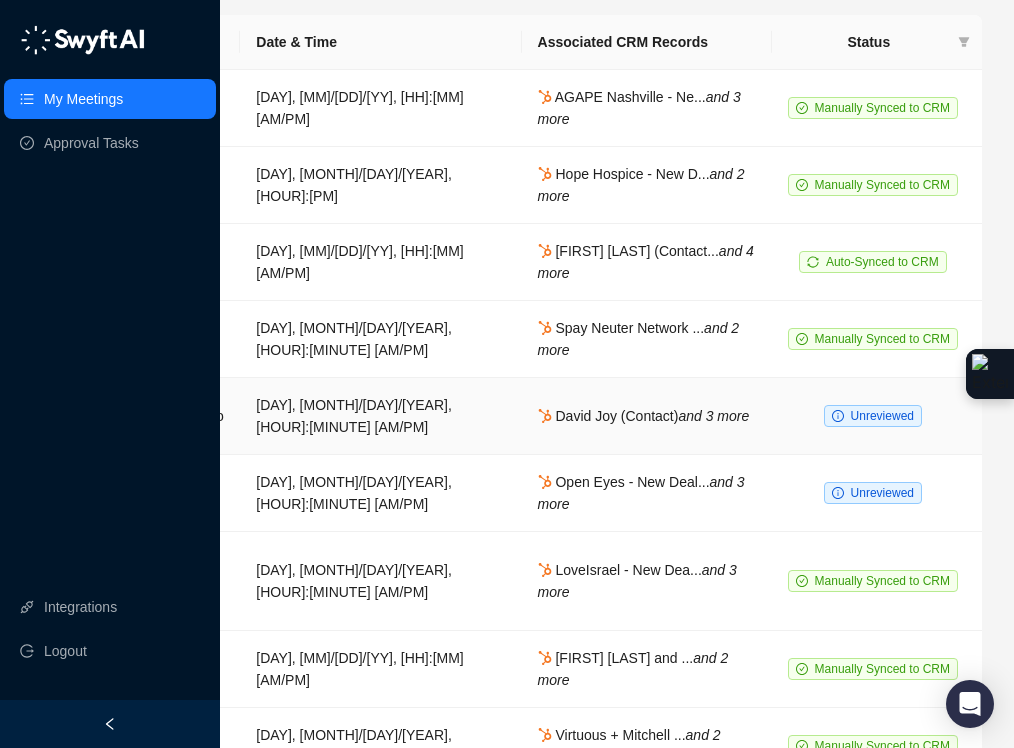 click on "Unreviewed" at bounding box center [882, 416] 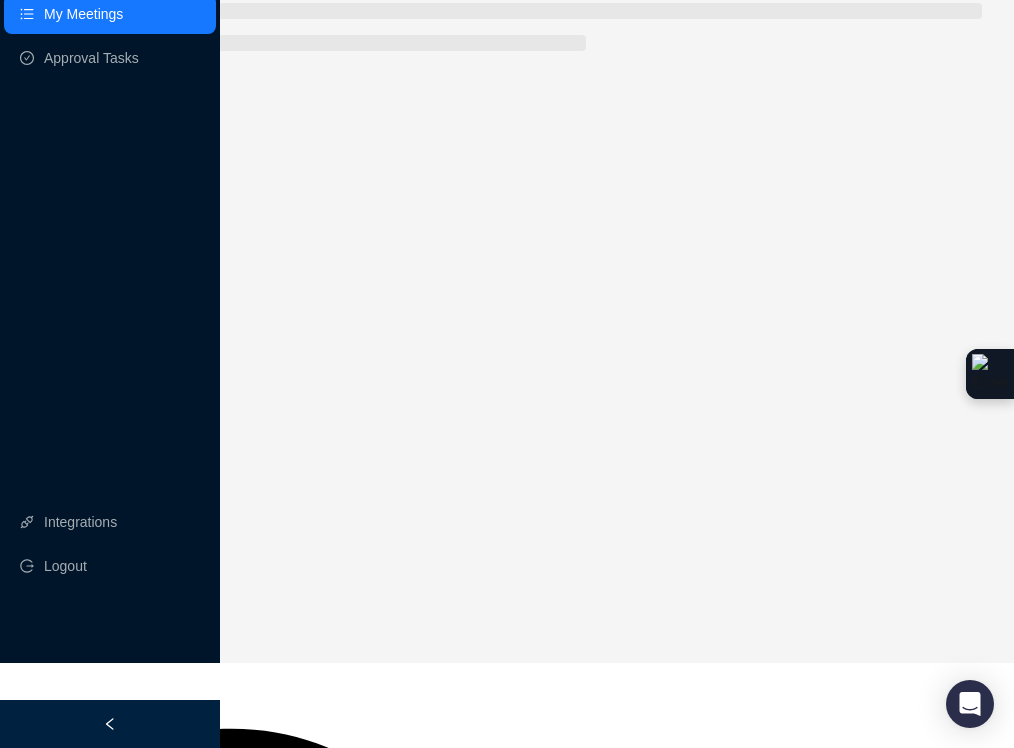 scroll, scrollTop: 0, scrollLeft: 286, axis: horizontal 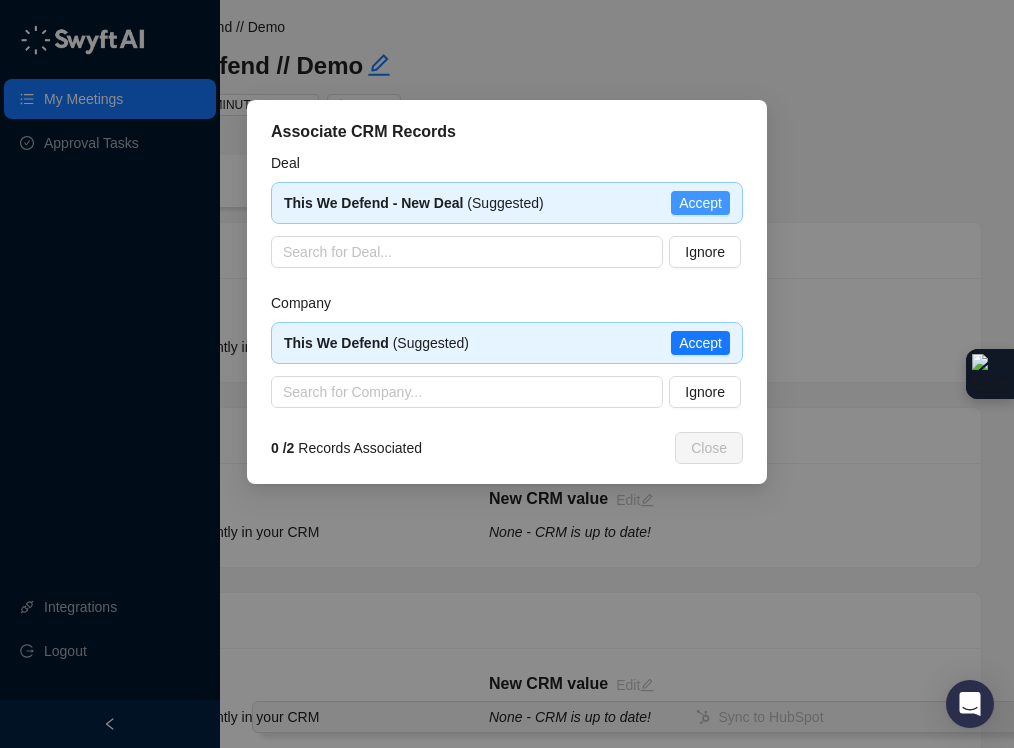 click on "Accept" at bounding box center [700, 203] 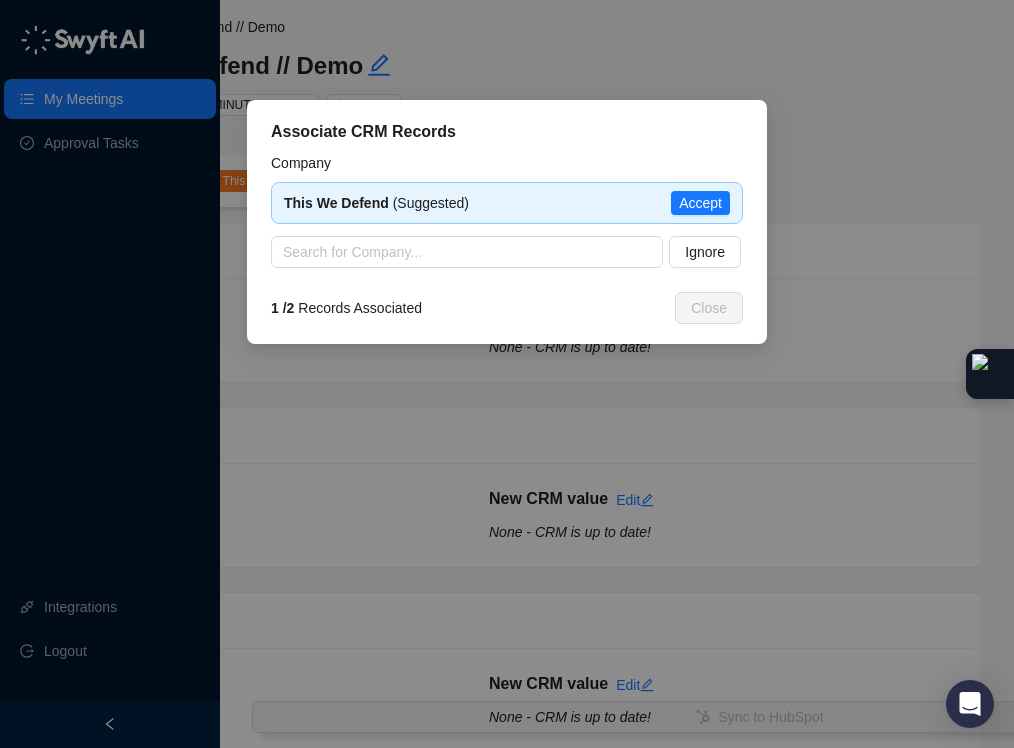 click on "Accept" at bounding box center [700, 203] 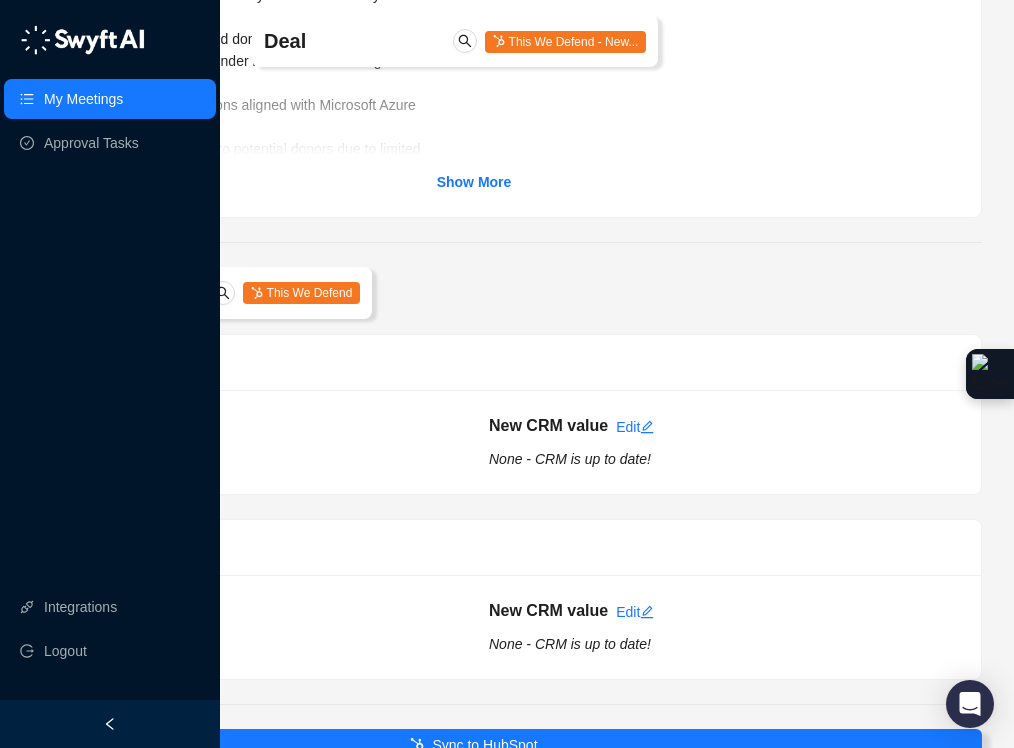 scroll, scrollTop: 2417, scrollLeft: 286, axis: both 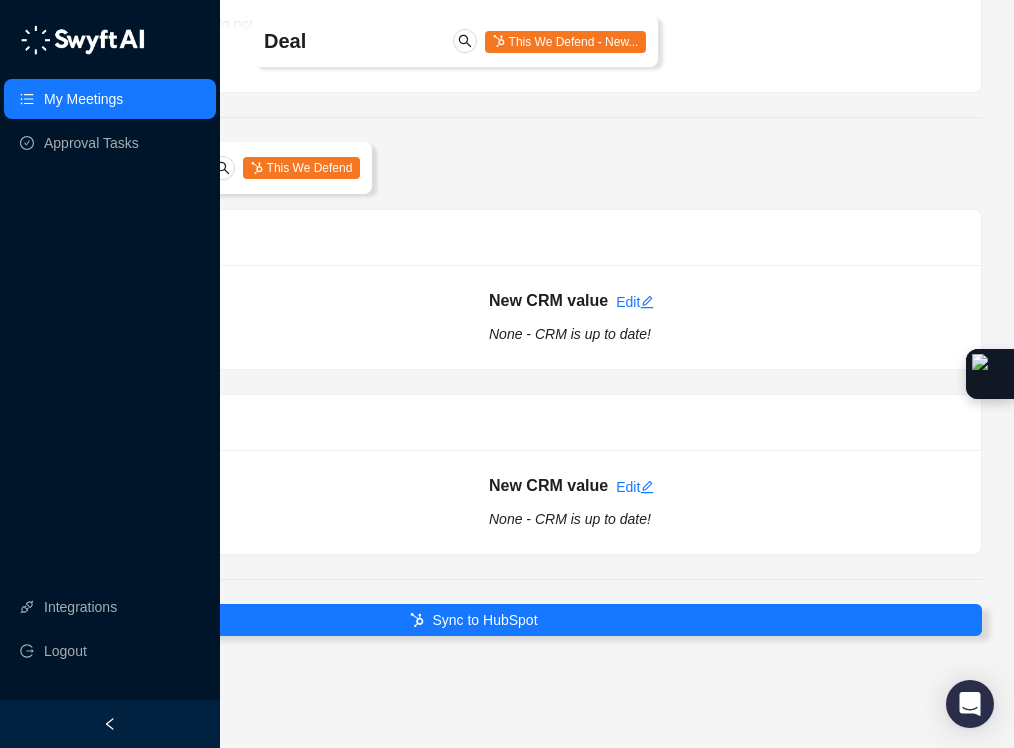 drag, startPoint x: 638, startPoint y: 622, endPoint x: 746, endPoint y: 542, distance: 134.40237 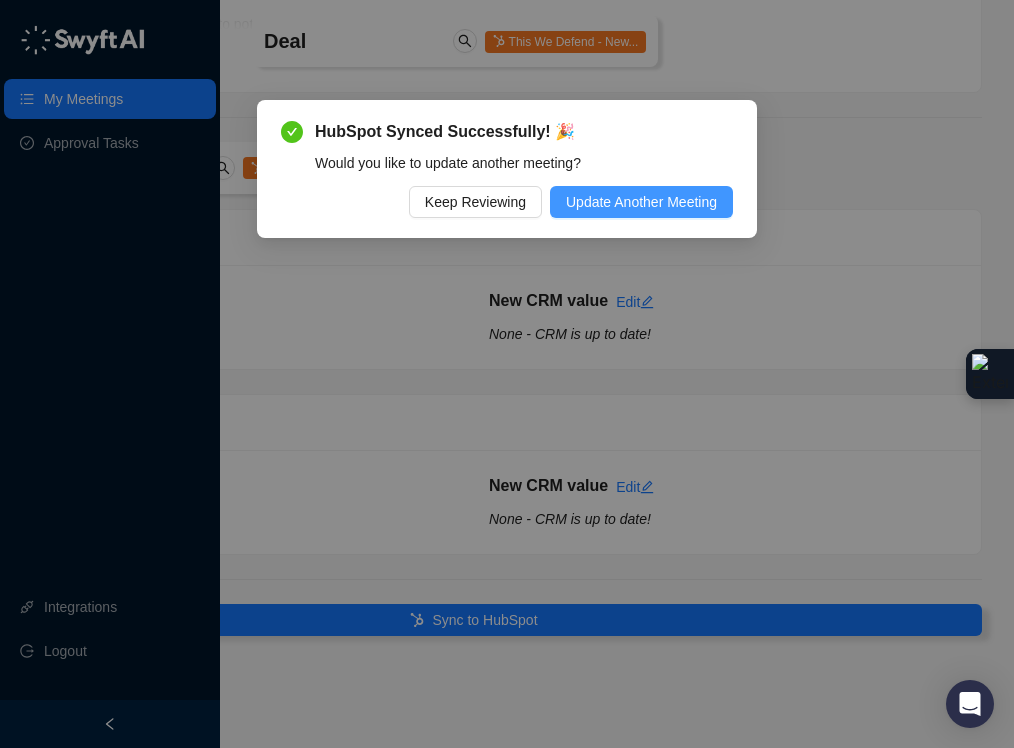click on "Update Another Meeting" at bounding box center (641, 202) 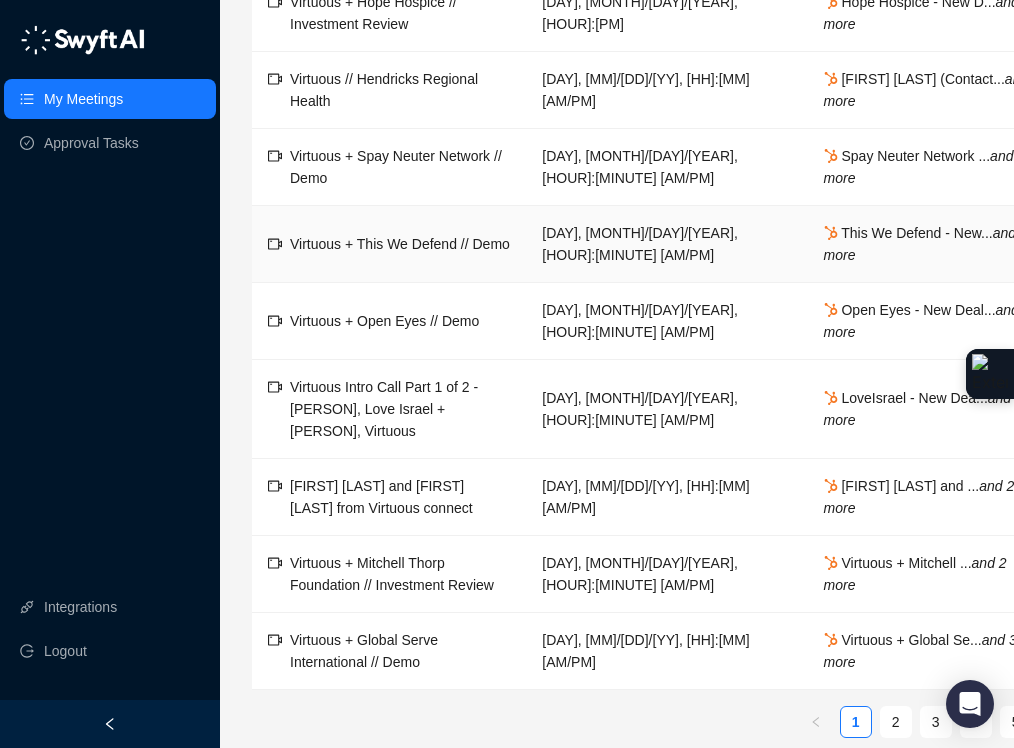 scroll, scrollTop: 257, scrollLeft: 286, axis: both 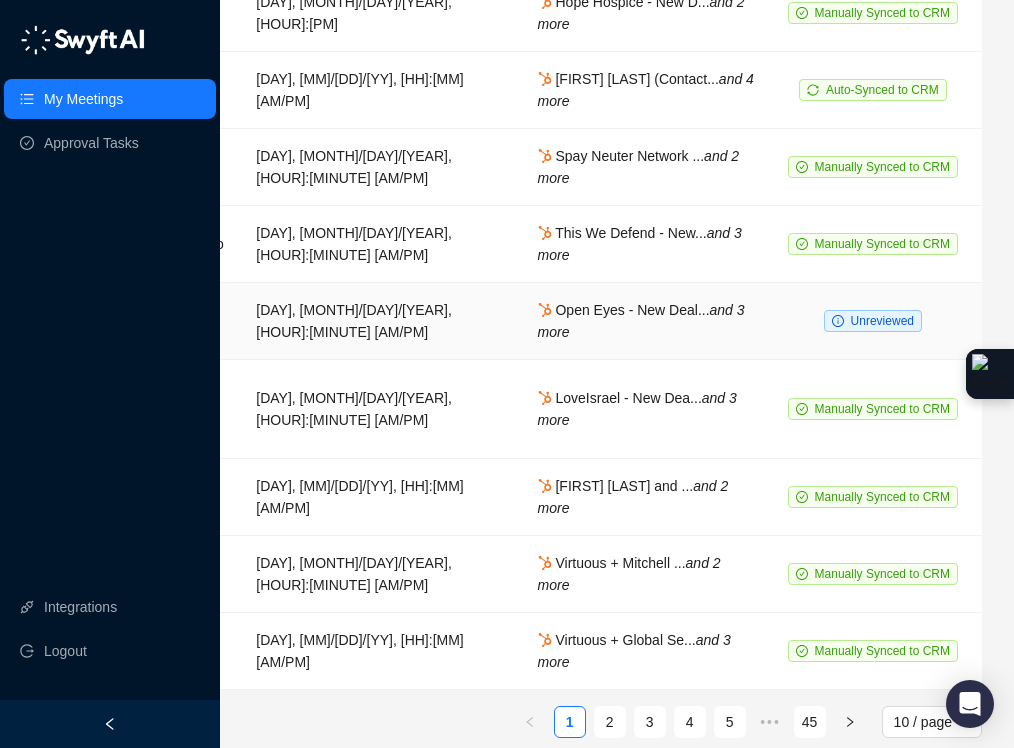 click on "Unreviewed" at bounding box center [882, 321] 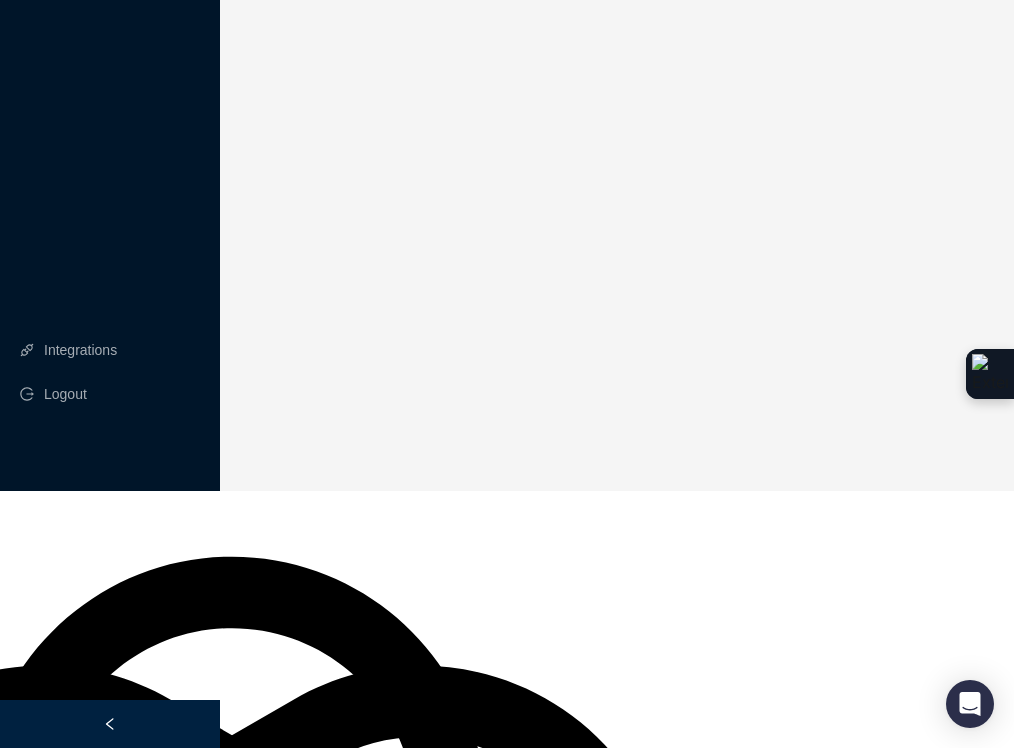 scroll, scrollTop: 0, scrollLeft: 286, axis: horizontal 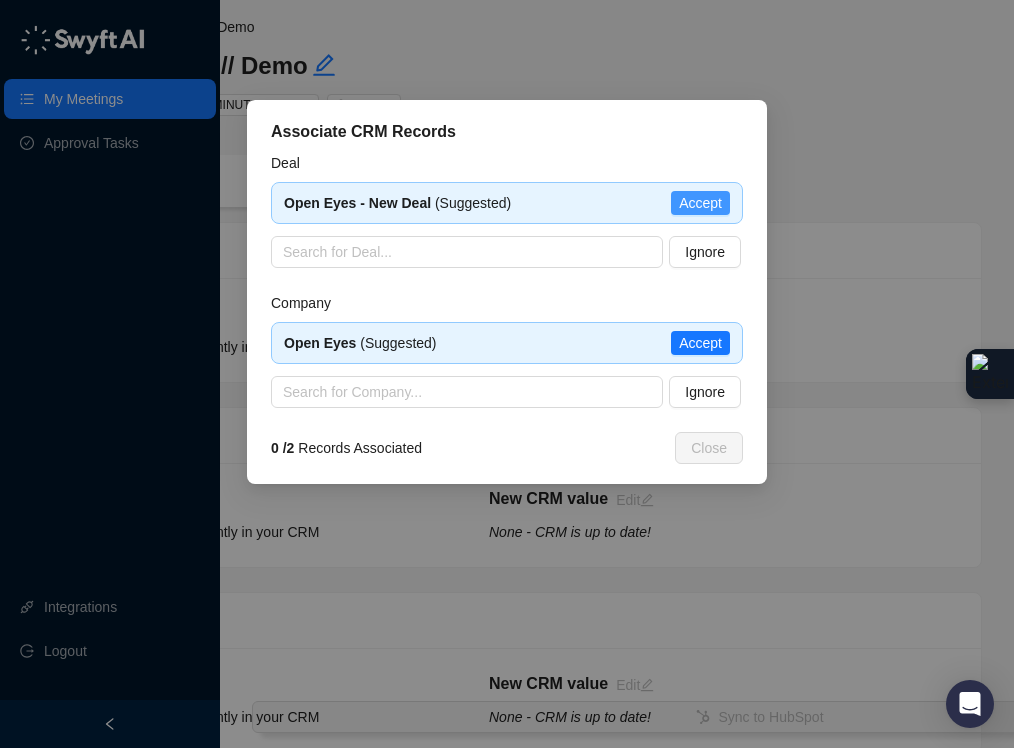 click on "Accept" at bounding box center (700, 203) 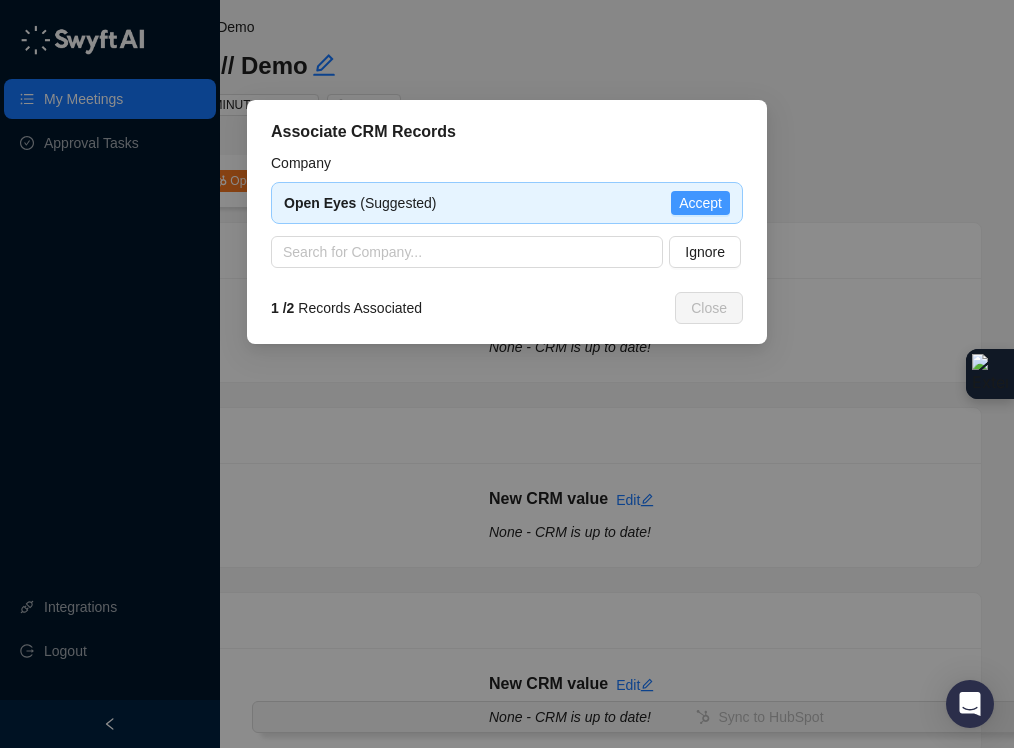 click on "Accept" at bounding box center (700, 203) 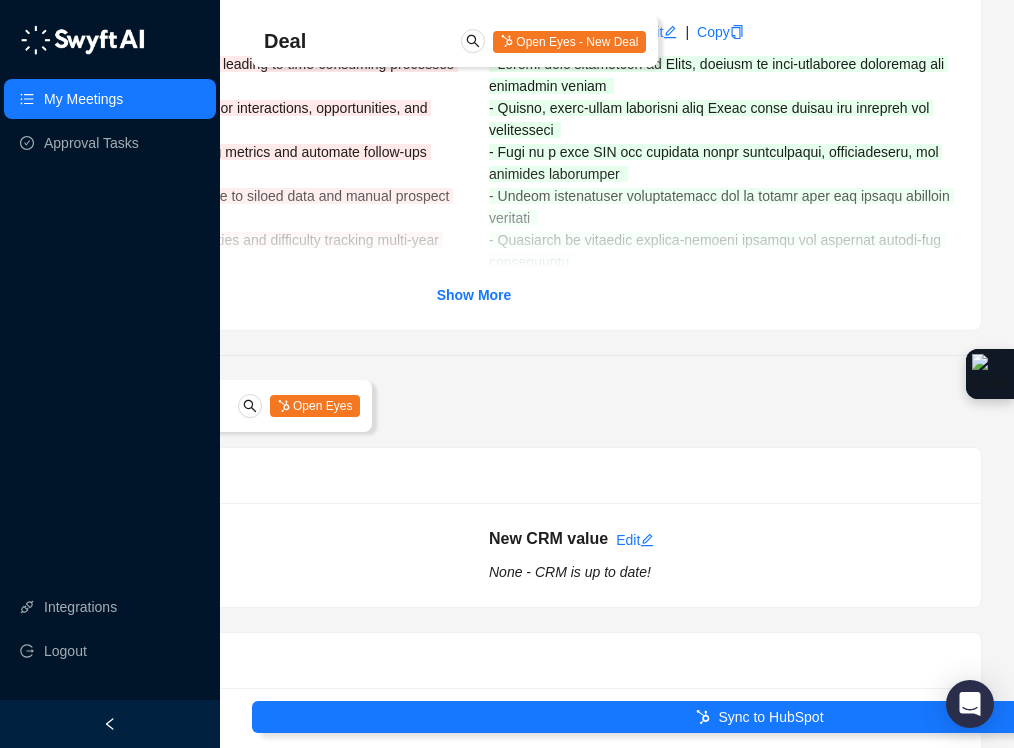 scroll, scrollTop: 1932, scrollLeft: 286, axis: both 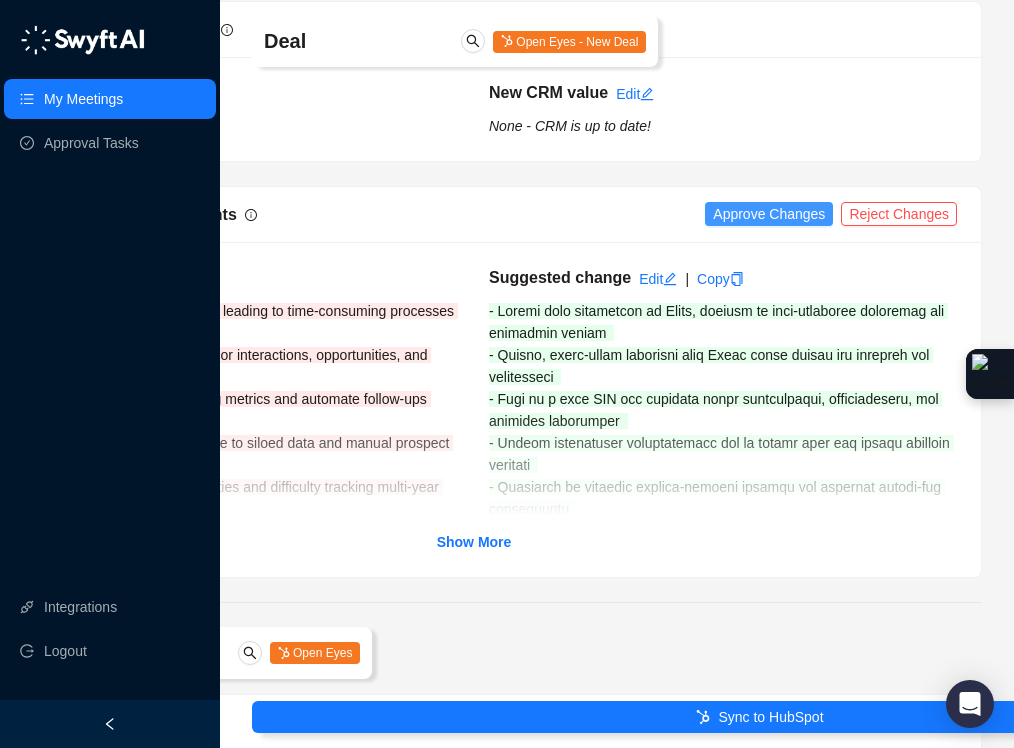 click on "Approve Changes" at bounding box center (769, 214) 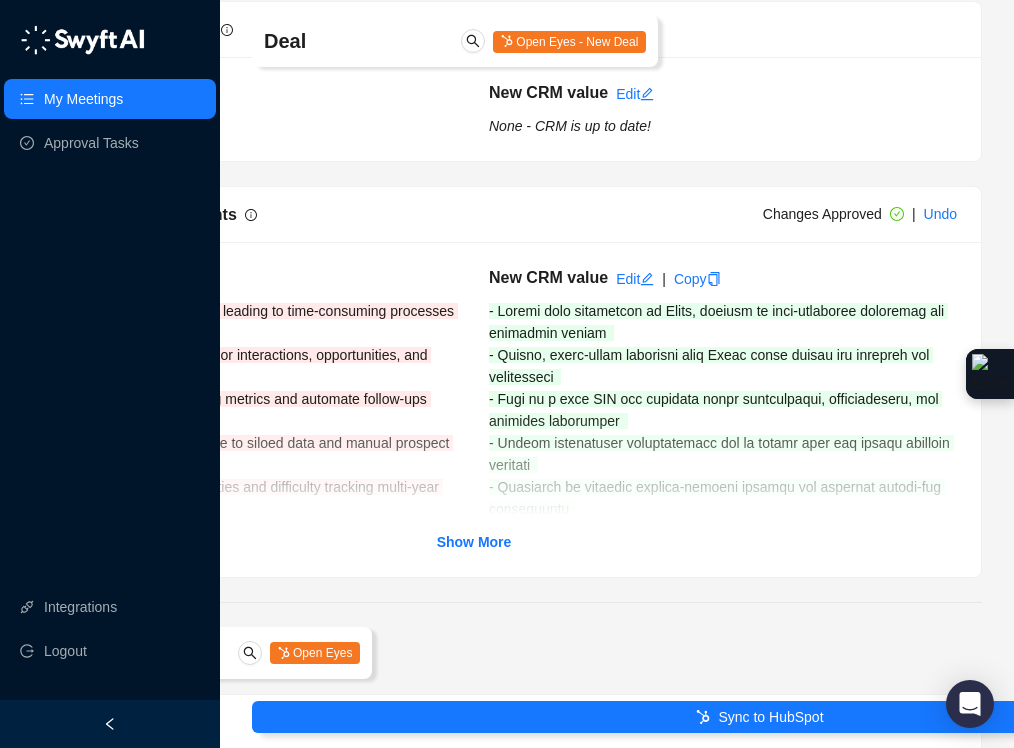 scroll, scrollTop: 2417, scrollLeft: 286, axis: both 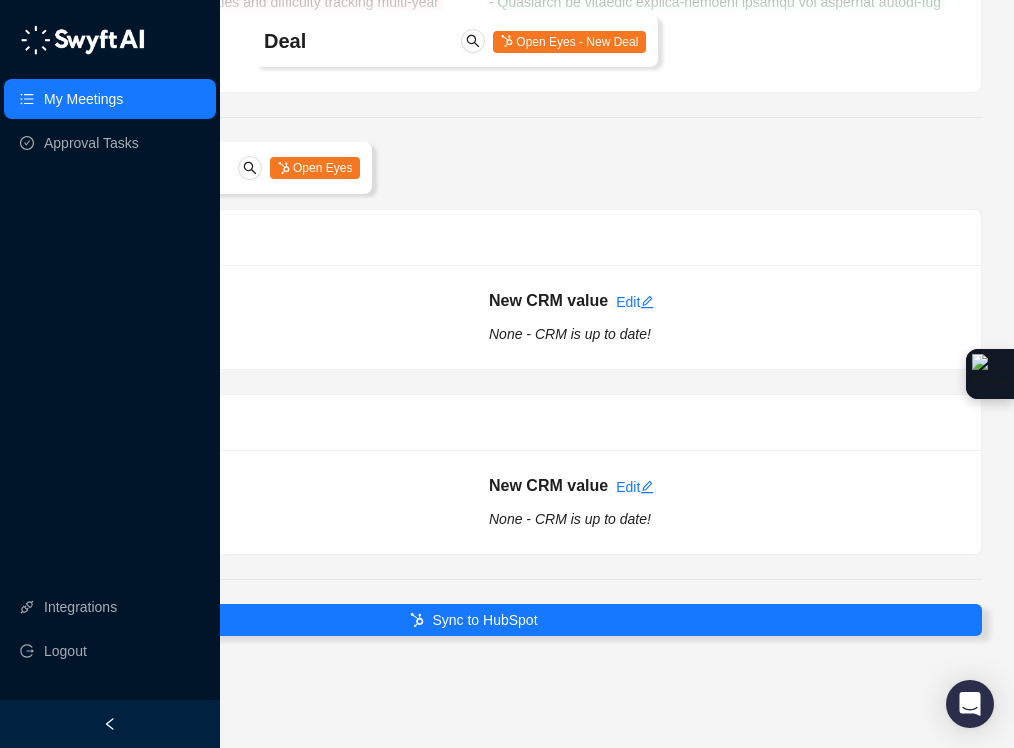 drag, startPoint x: 647, startPoint y: 612, endPoint x: 684, endPoint y: 595, distance: 40.718548 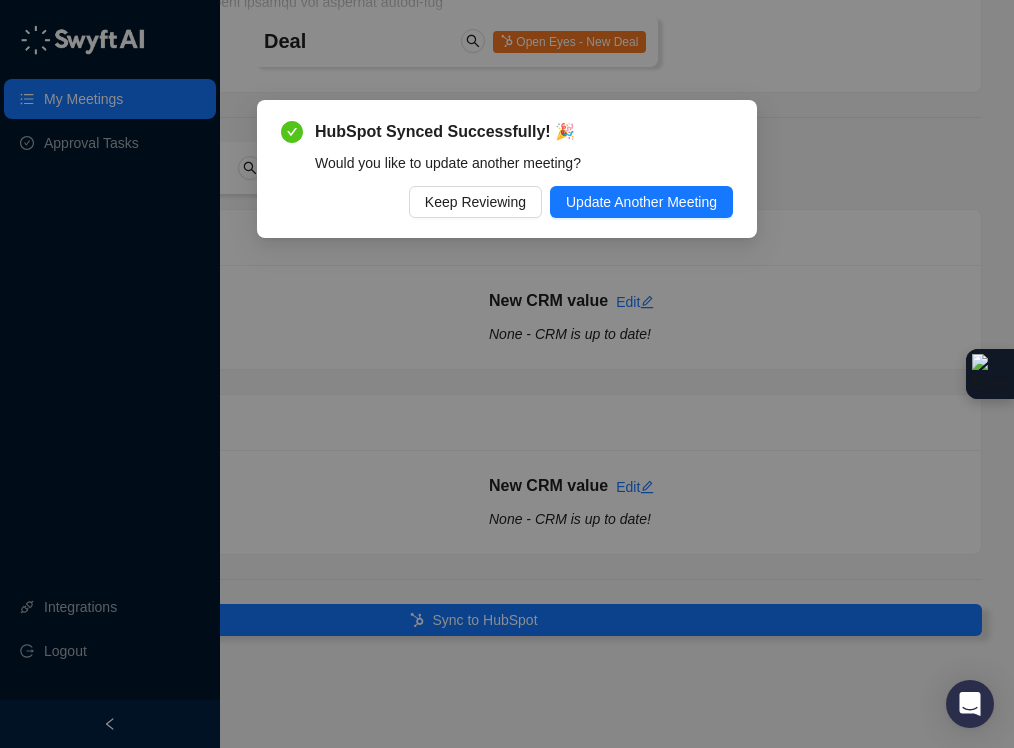 click on "Update Another Meeting" at bounding box center (641, 202) 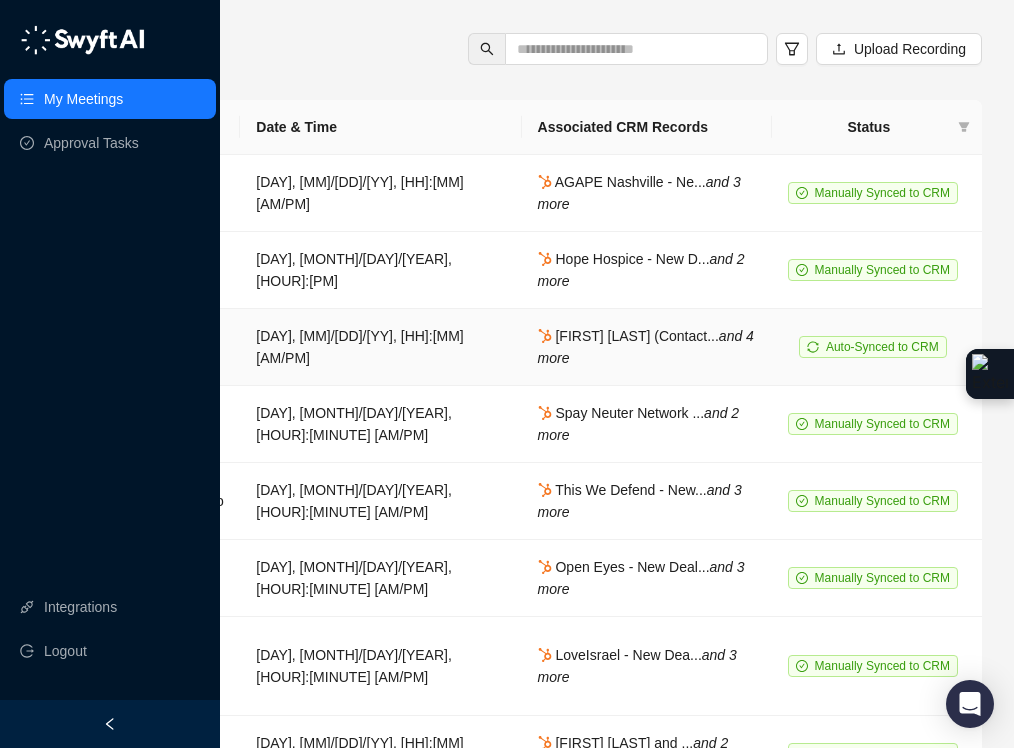 scroll, scrollTop: 257, scrollLeft: 286, axis: both 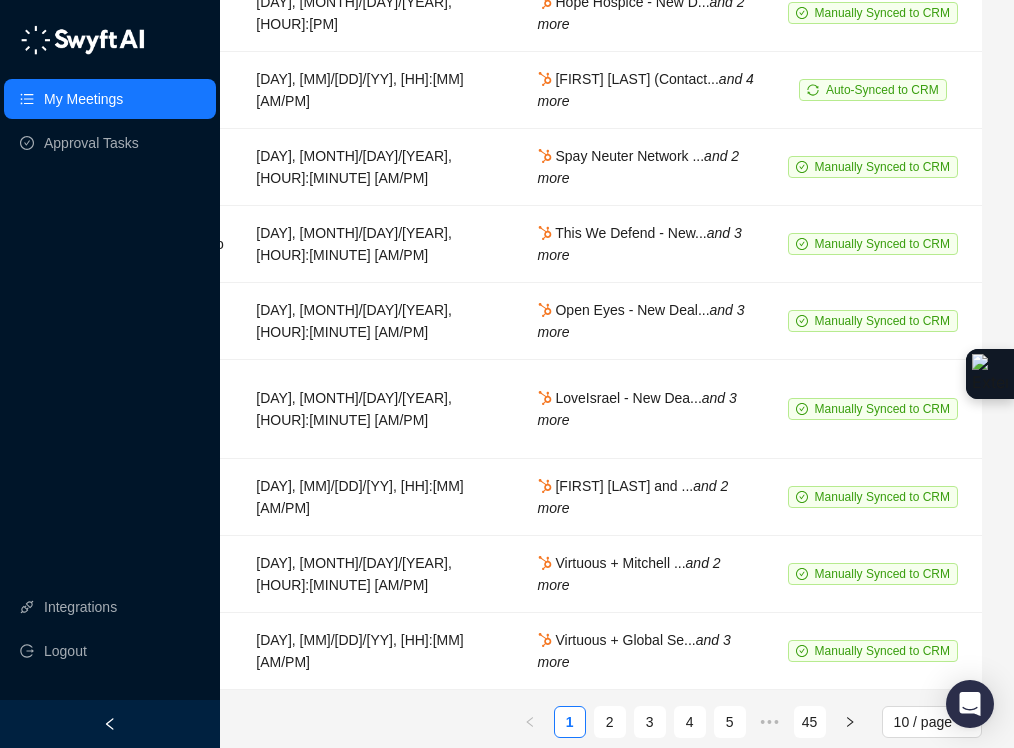click on "2" at bounding box center [610, 722] 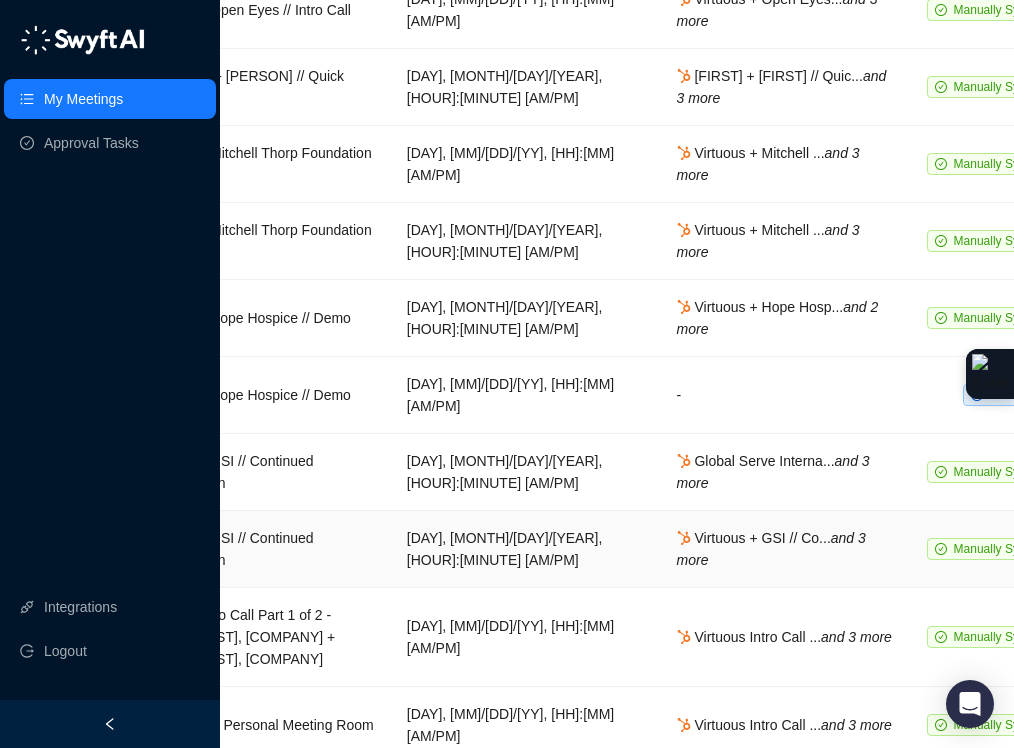 scroll, scrollTop: 183, scrollLeft: 286, axis: both 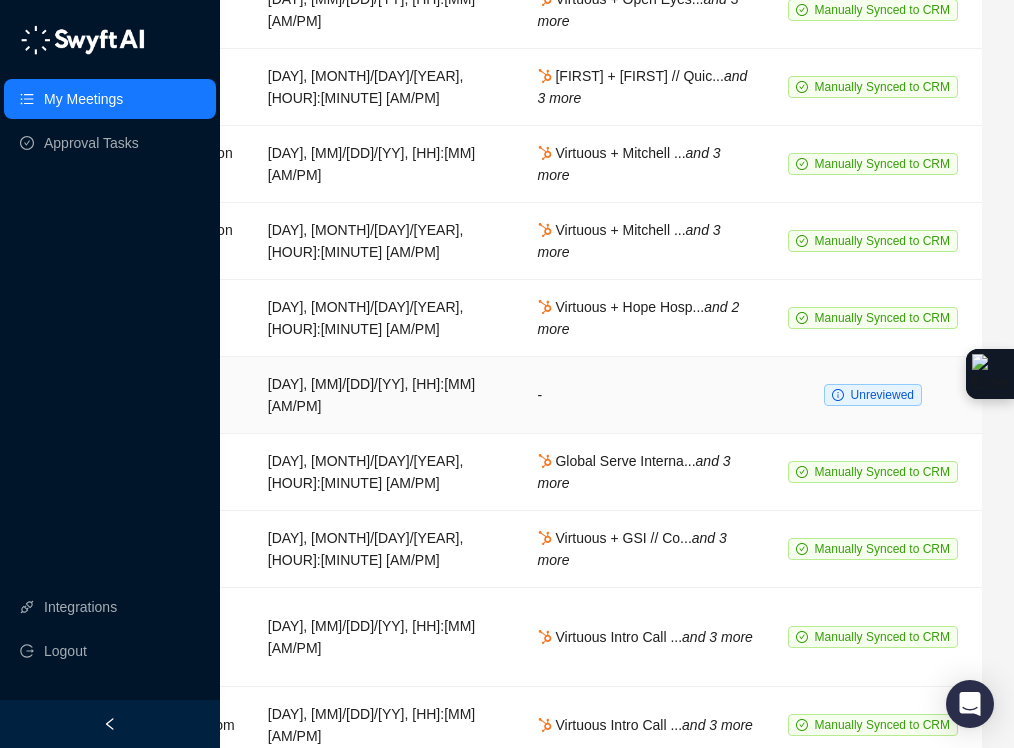 click on "Unreviewed" at bounding box center [882, 395] 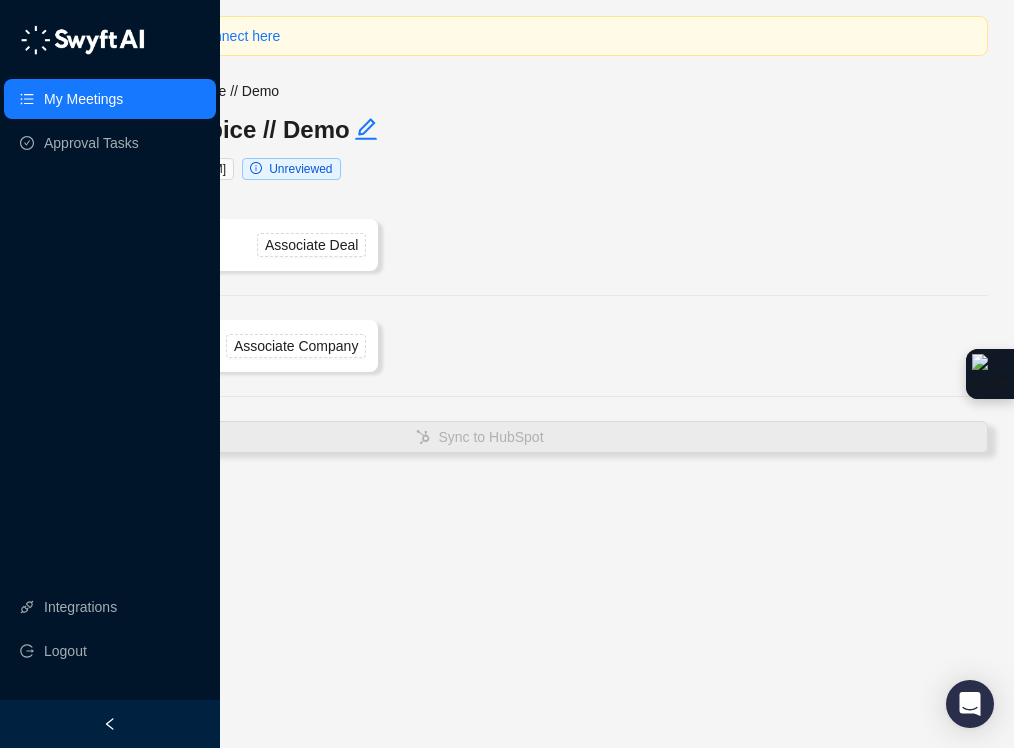 scroll, scrollTop: 0, scrollLeft: 286, axis: horizontal 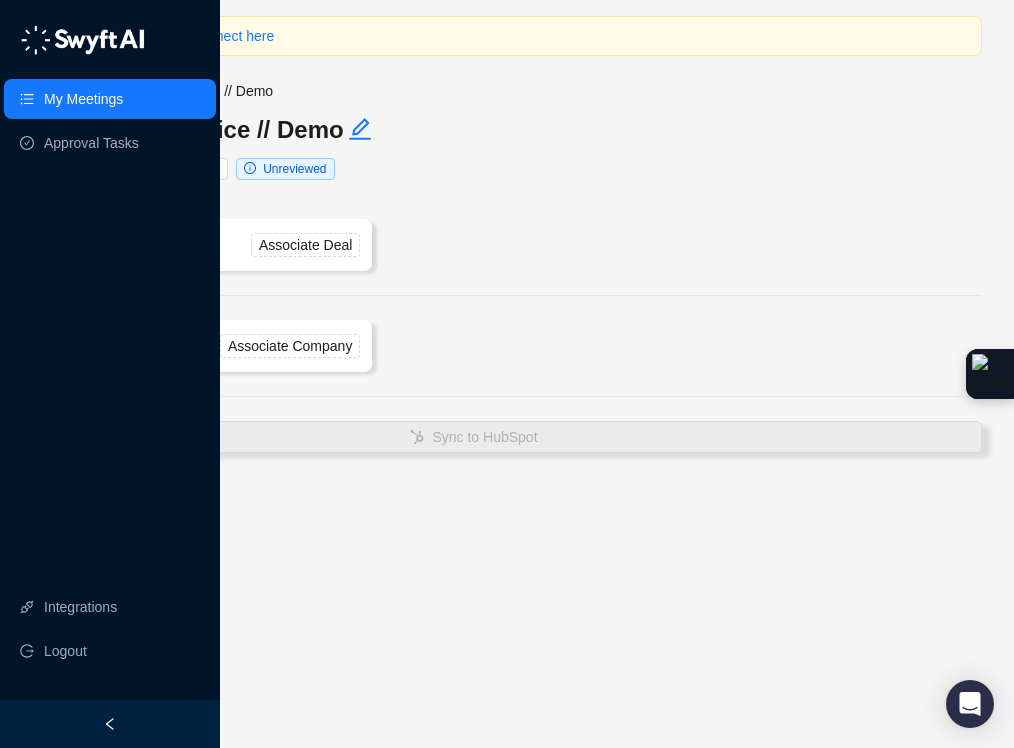 click on "My Meetings" at bounding box center [83, 99] 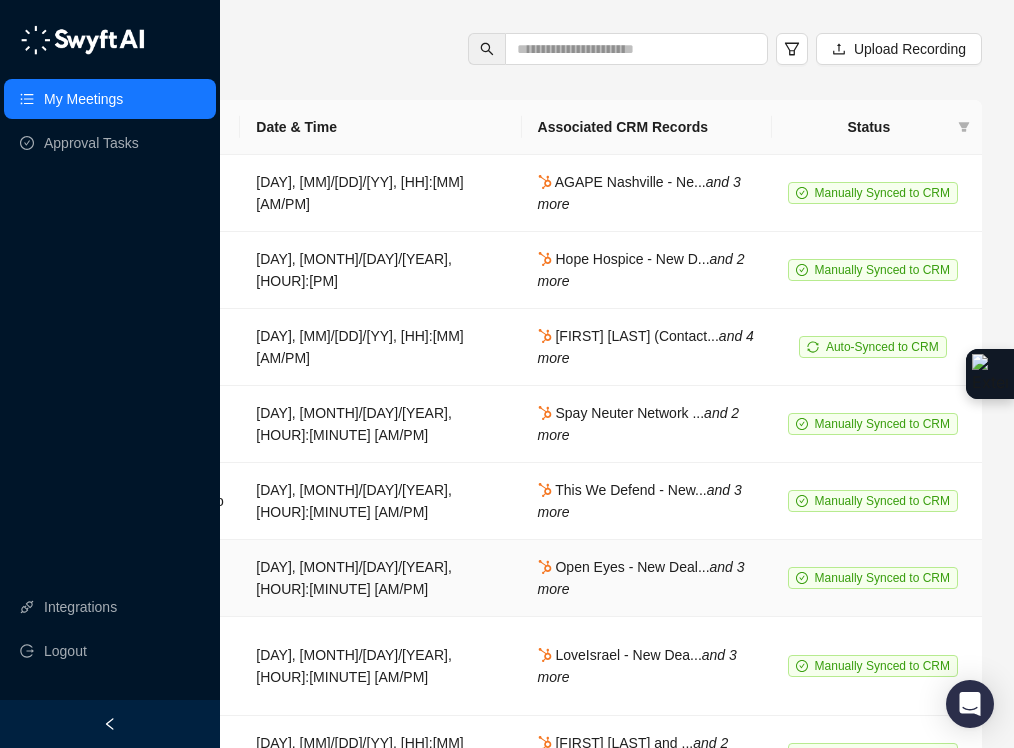 scroll, scrollTop: 257, scrollLeft: 286, axis: both 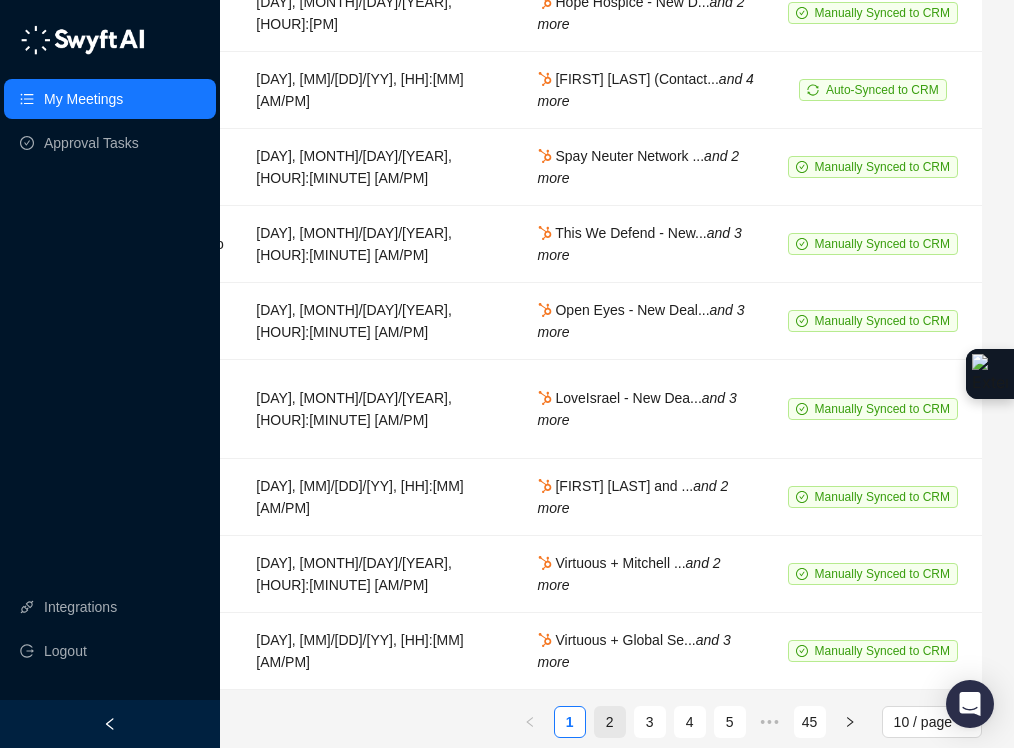 click on "2" at bounding box center (610, 722) 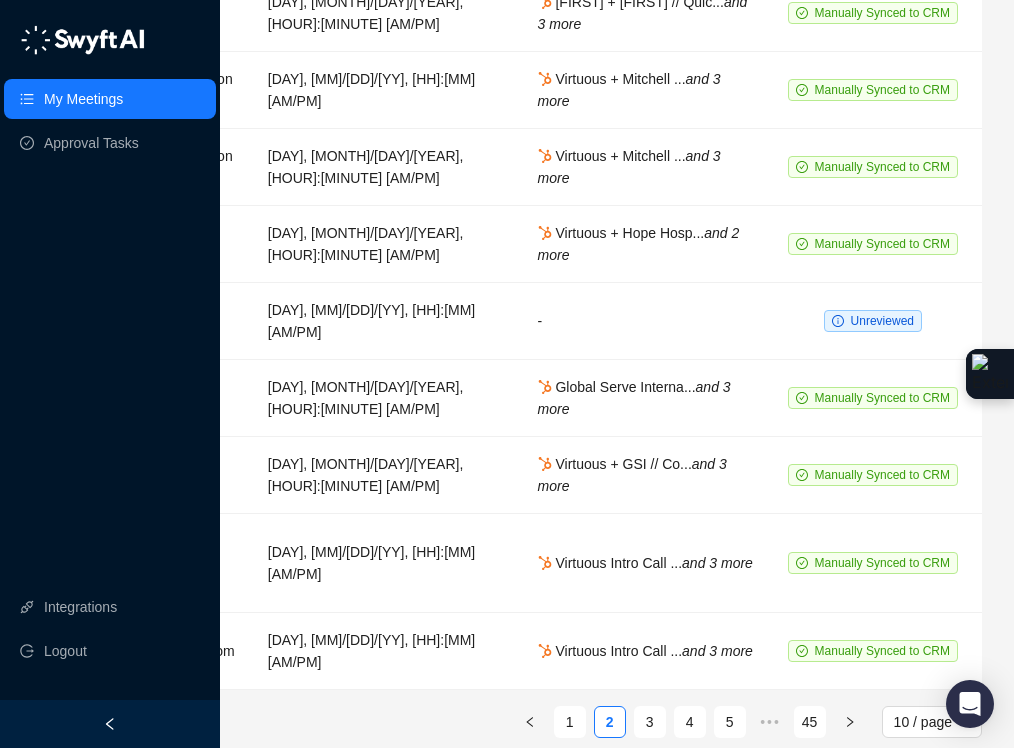 click on "3" at bounding box center [650, 722] 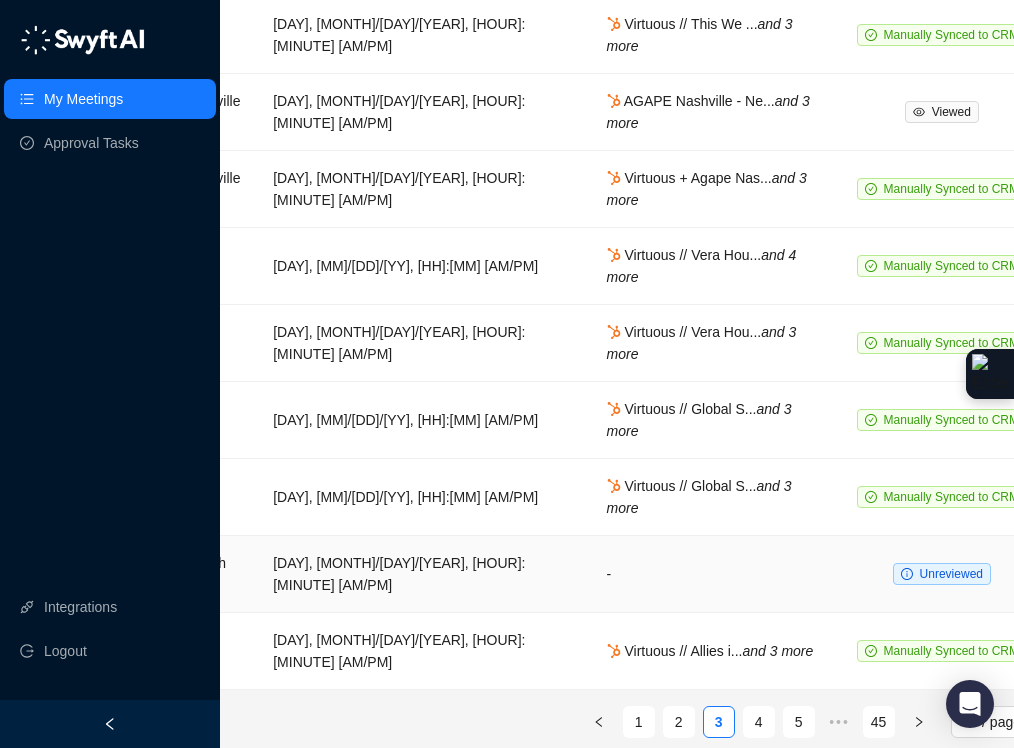 scroll, scrollTop: 235, scrollLeft: 219, axis: both 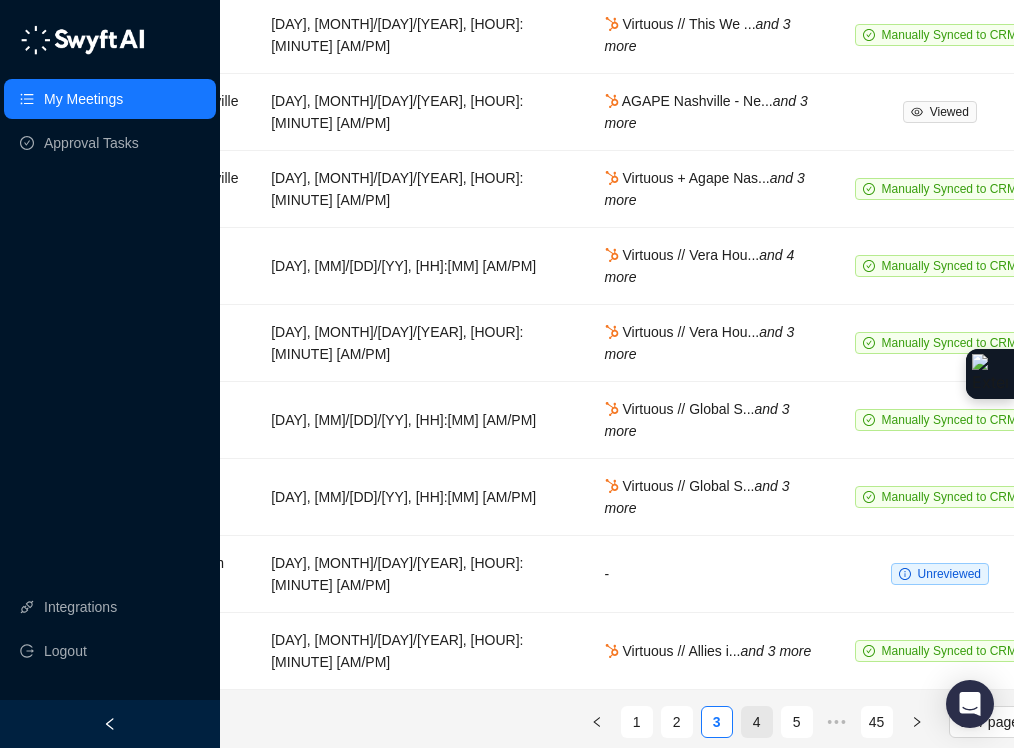 click on "4" at bounding box center (757, 722) 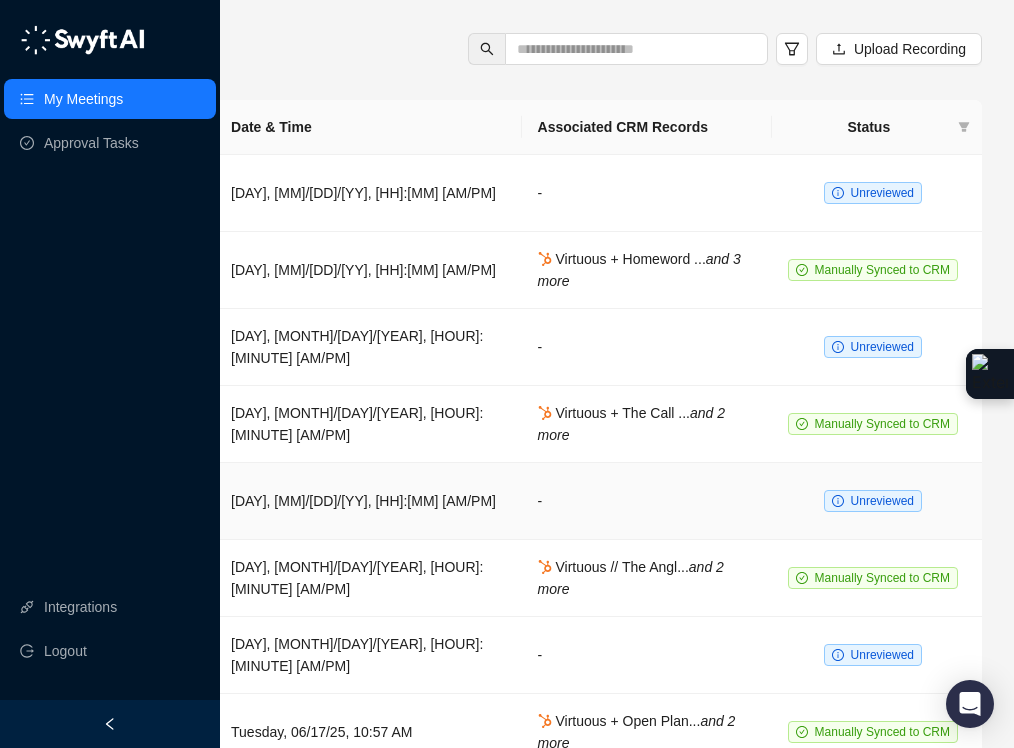 scroll, scrollTop: 257, scrollLeft: 286, axis: both 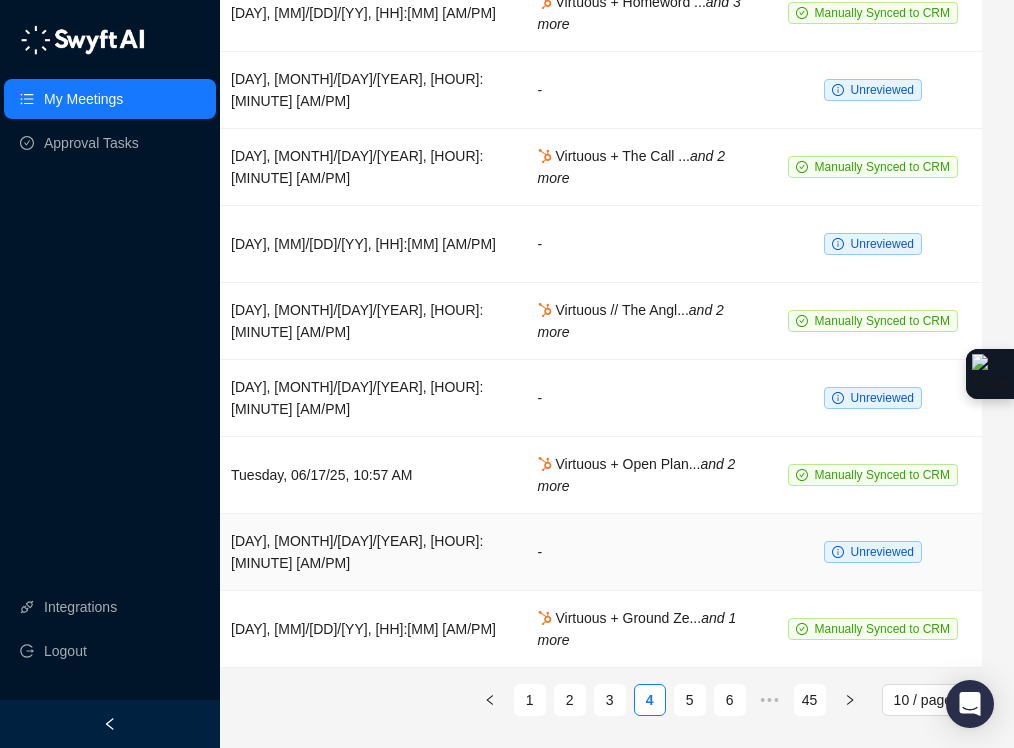 click on "Unreviewed" at bounding box center (882, 552) 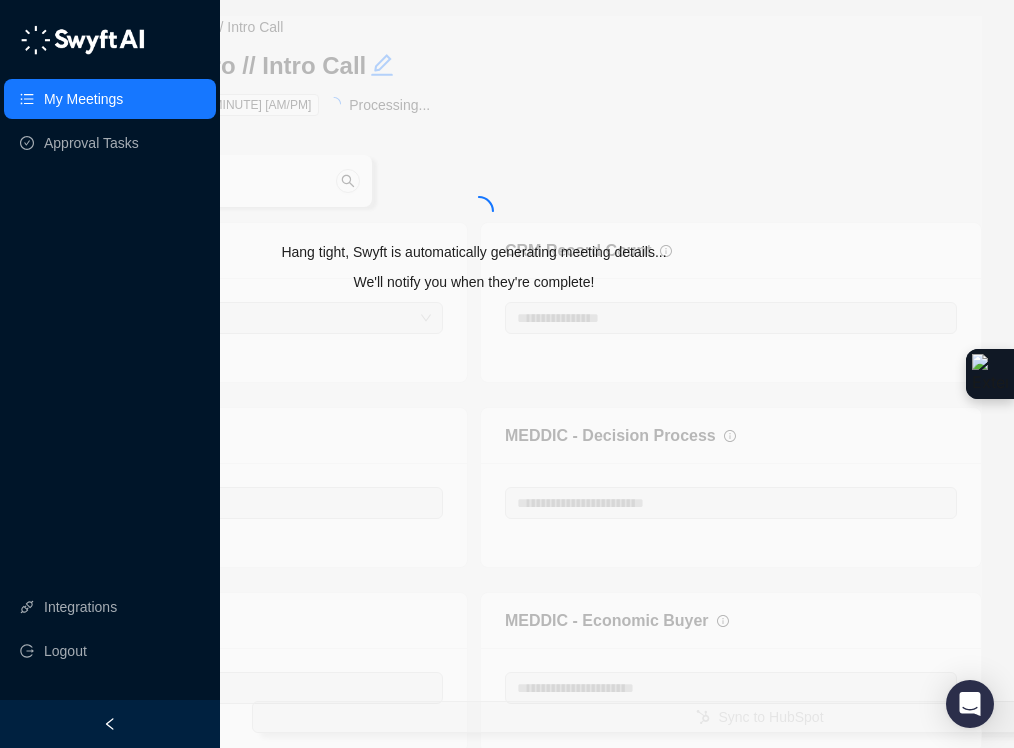 click on "Hang tight, Swyft is automatically generating meeting details... We'll notify you when they're complete!" at bounding box center (474, 216) 